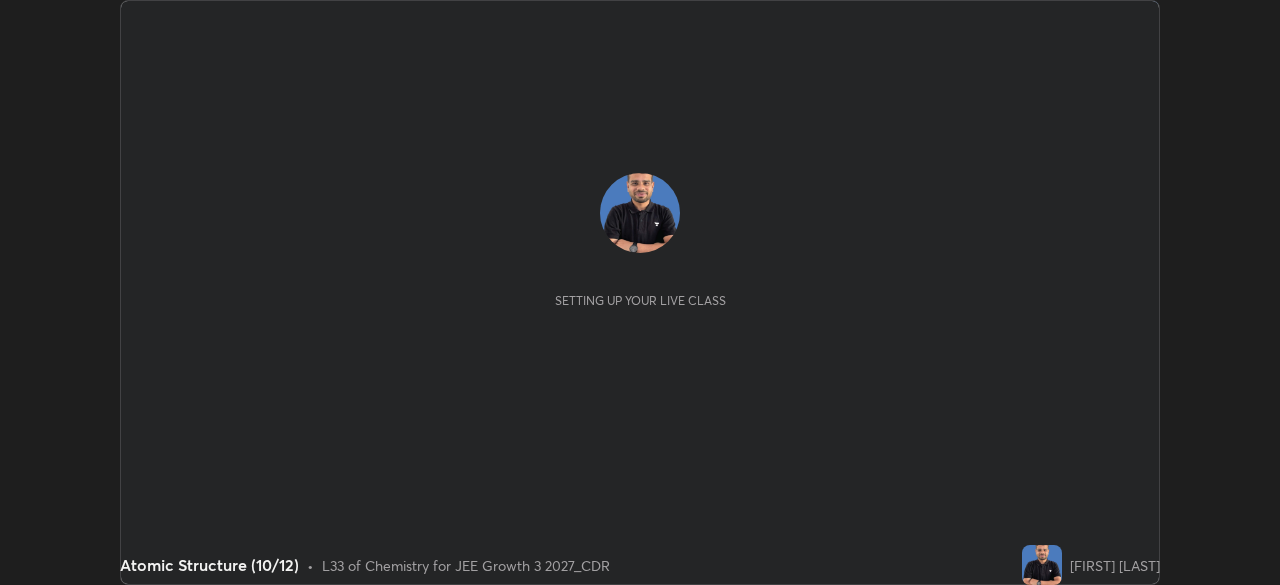 scroll, scrollTop: 0, scrollLeft: 0, axis: both 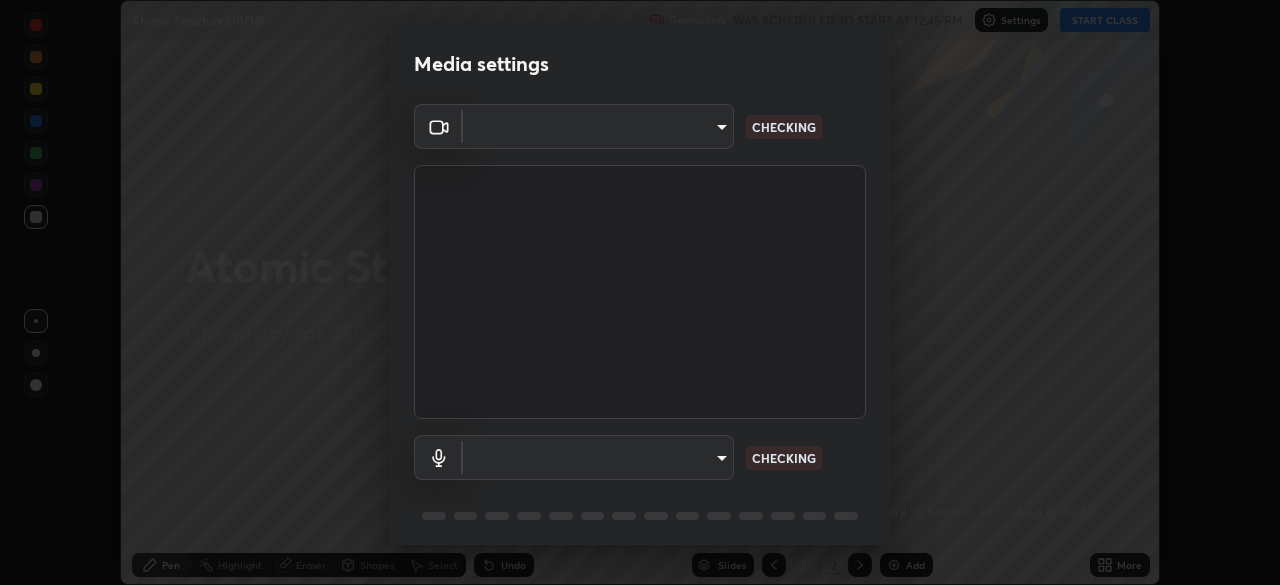 type on "f7d245abf0684c24fcfca86869c925f05e5e90ab47e824b3f573f0e27bb25b40" 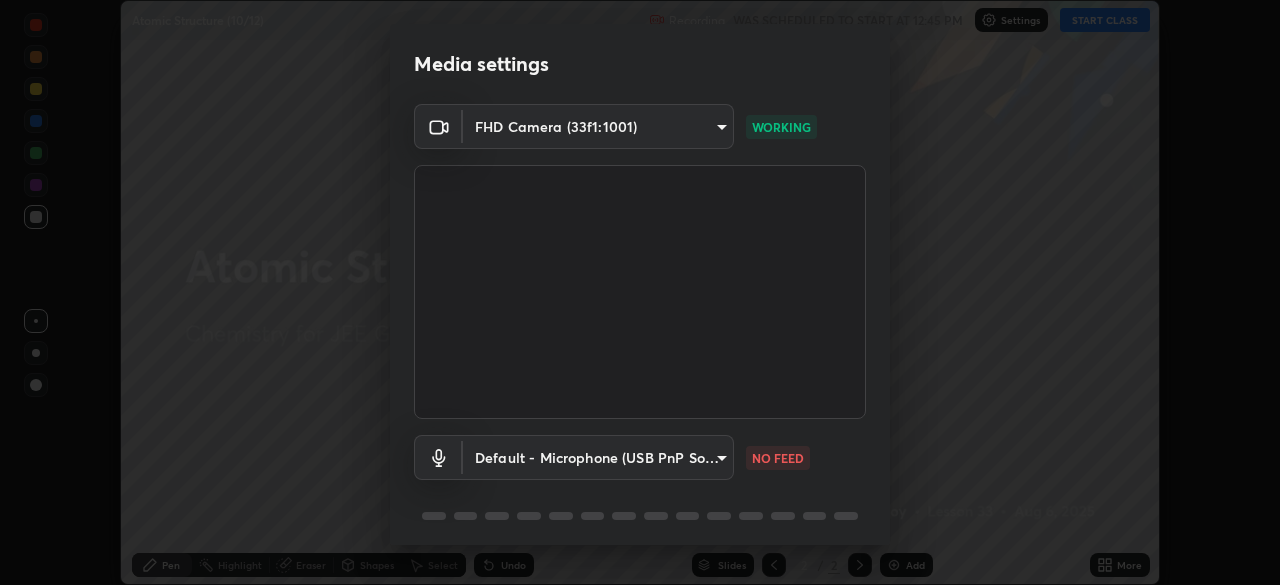click on "Erase all Atomic Structure (10/12) Recording WAS SCHEDULED TO START AT  12:45 PM Settings START CLASS Setting up your live class Atomic Structure (10/12) • L33 of Chemistry for JEE Growth 3 2027_CDR [FIRST] [LAST] Pen Highlight Eraser Shapes Select Undo Slides 2 / 2 Add More No doubts shared Encourage your learners to ask a doubt for better clarity Report an issue Reason for reporting Buffering Chat not working Audio - Video sync issue Educator video quality low ​ Attach an image Report Media settings FHD Camera (33f1:1001) f7d245abf0684c24fcfca86869c925f05e5e90ab47e824b3f573f0e27bb25b40 WORKING Default - Microphone (USB PnP Sound Device) default NO FEED 1 / 5 Next" at bounding box center (640, 292) 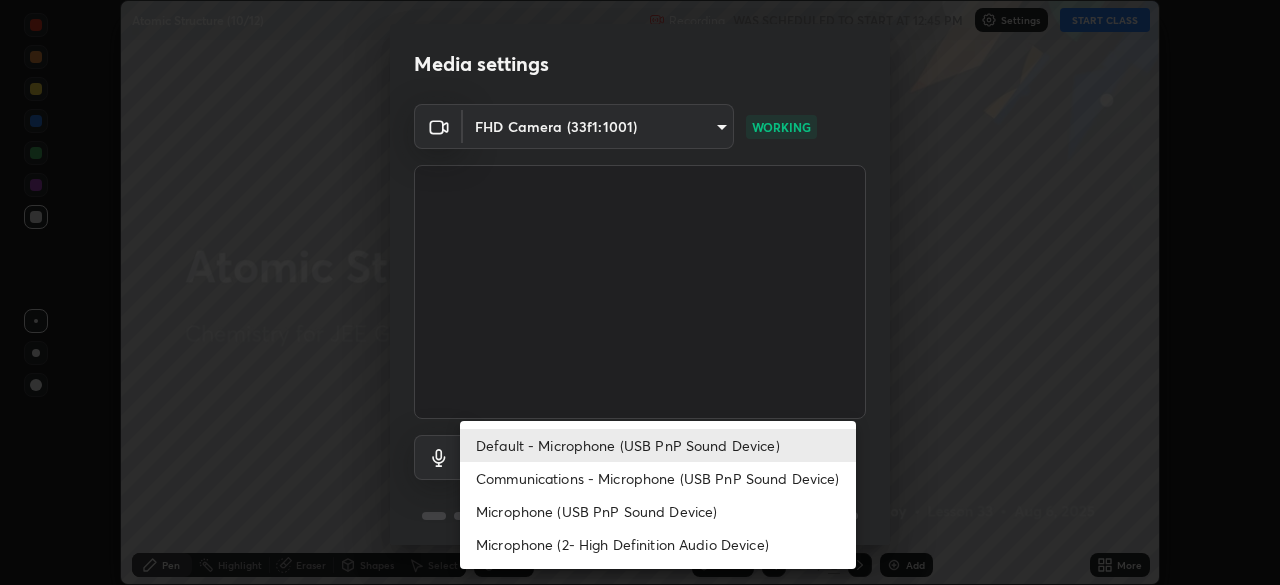 click on "Communications - Microphone (USB PnP Sound Device)" at bounding box center [658, 478] 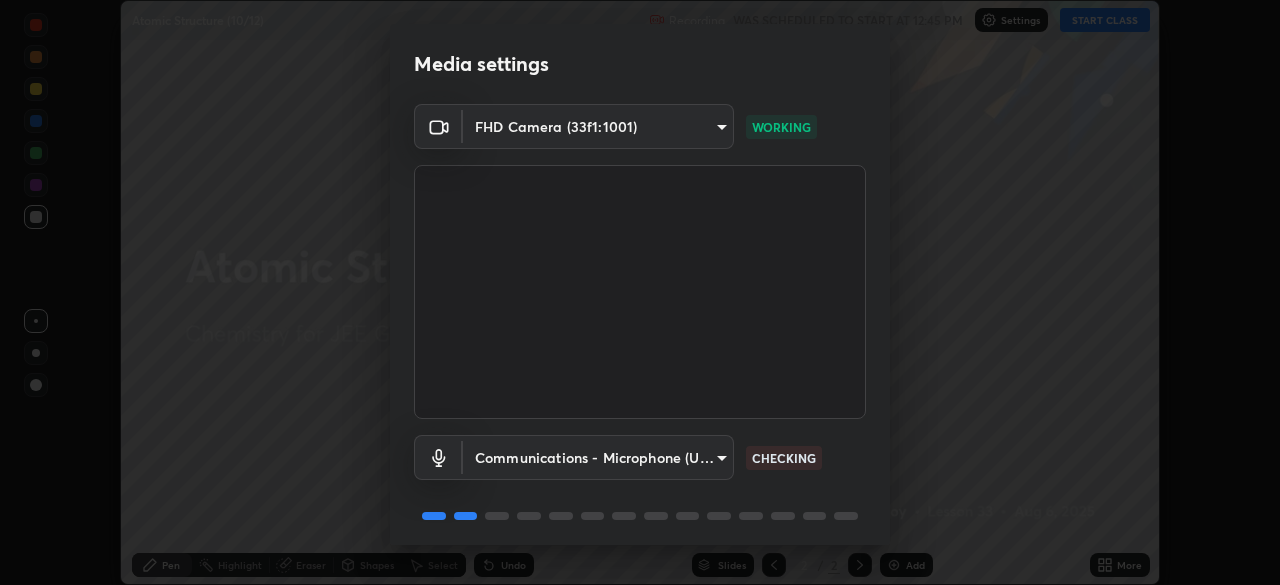click on "Erase all Atomic Structure (10/12) Recording WAS SCHEDULED TO START AT  12:45 PM Settings START CLASS Setting up your live class Atomic Structure (10/12) • L33 of Chemistry for JEE Growth 3 2027_CDR [FIRST] [LAST] Pen Highlight Eraser Shapes Select Undo Slides 2 / 2 Add More No doubts shared Encourage your learners to ask a doubt for better clarity Report an issue Reason for reporting Buffering Chat not working Audio - Video sync issue Educator video quality low ​ Attach an image Report Media settings FHD Camera (33f1:1001) f7d245abf0684c24fcfca86869c925f05e5e90ab47e824b3f573f0e27bb25b40 WORKING Communications - Microphone (USB PnP Sound Device) communications CHECKING 1 / 5 Next" at bounding box center [640, 292] 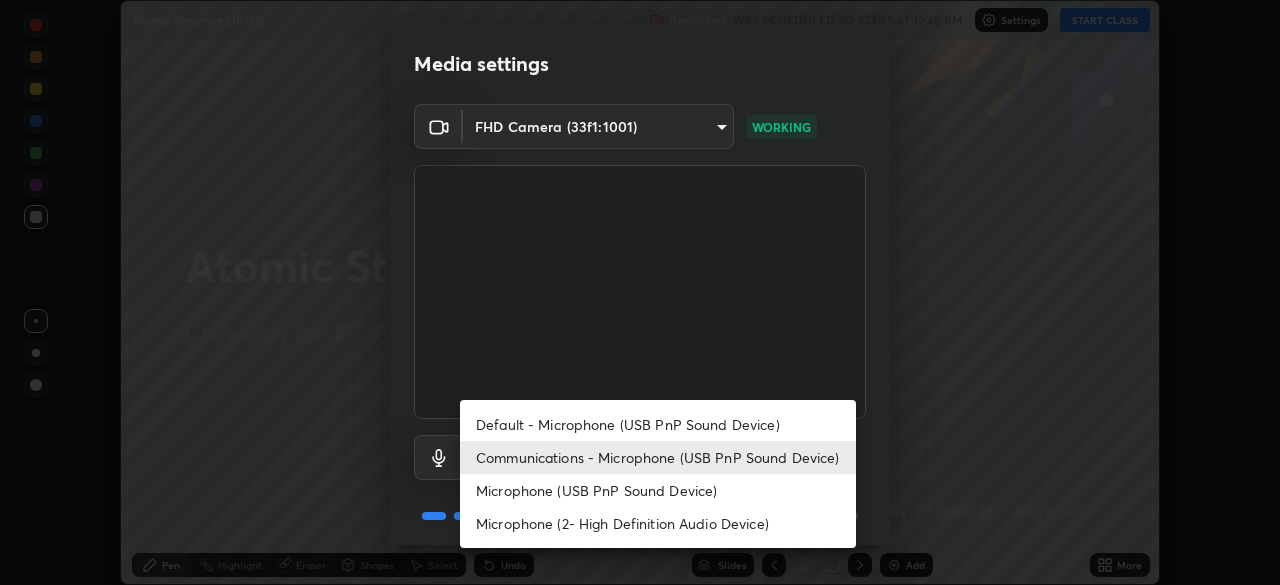 click on "Default - Microphone (USB PnP Sound Device)" at bounding box center [658, 424] 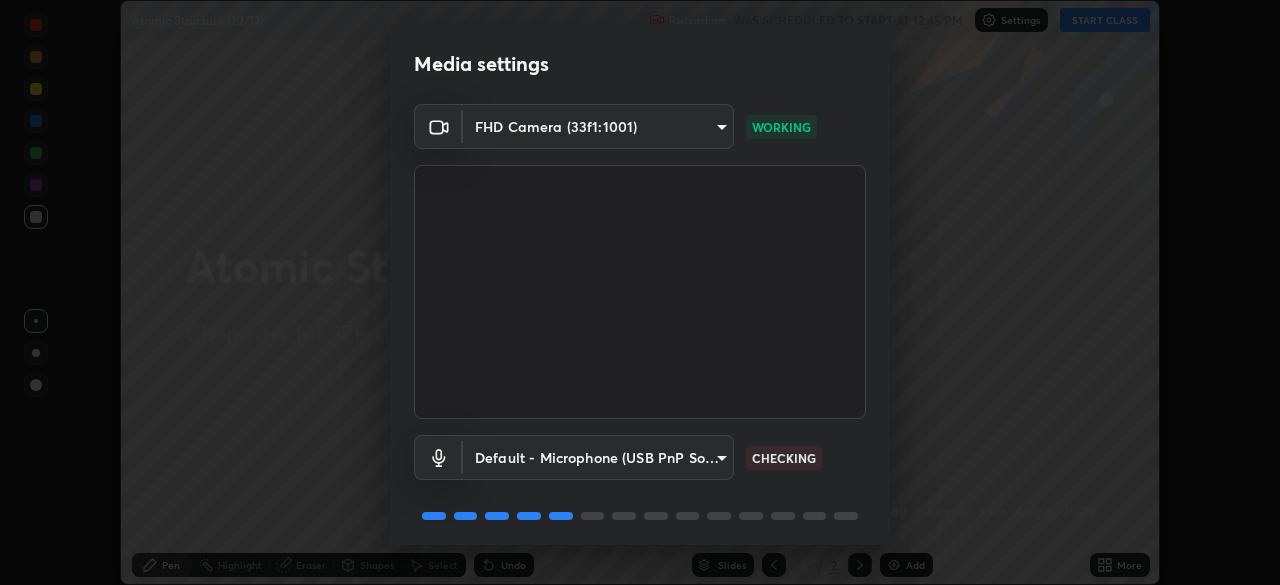 scroll, scrollTop: 71, scrollLeft: 0, axis: vertical 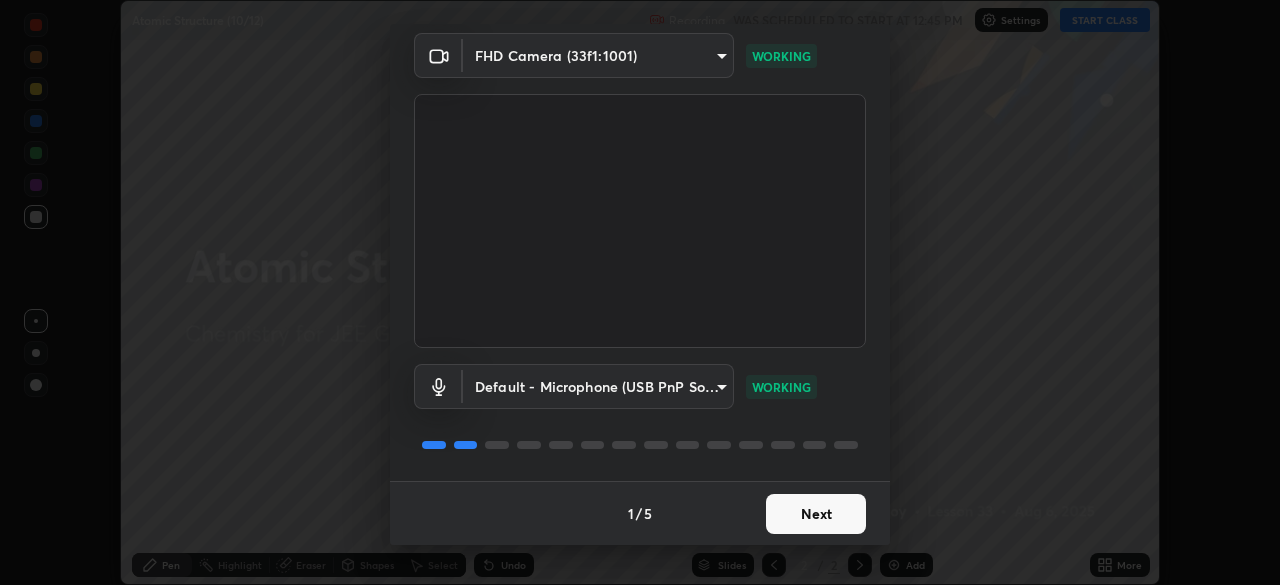 click on "Next" at bounding box center (816, 514) 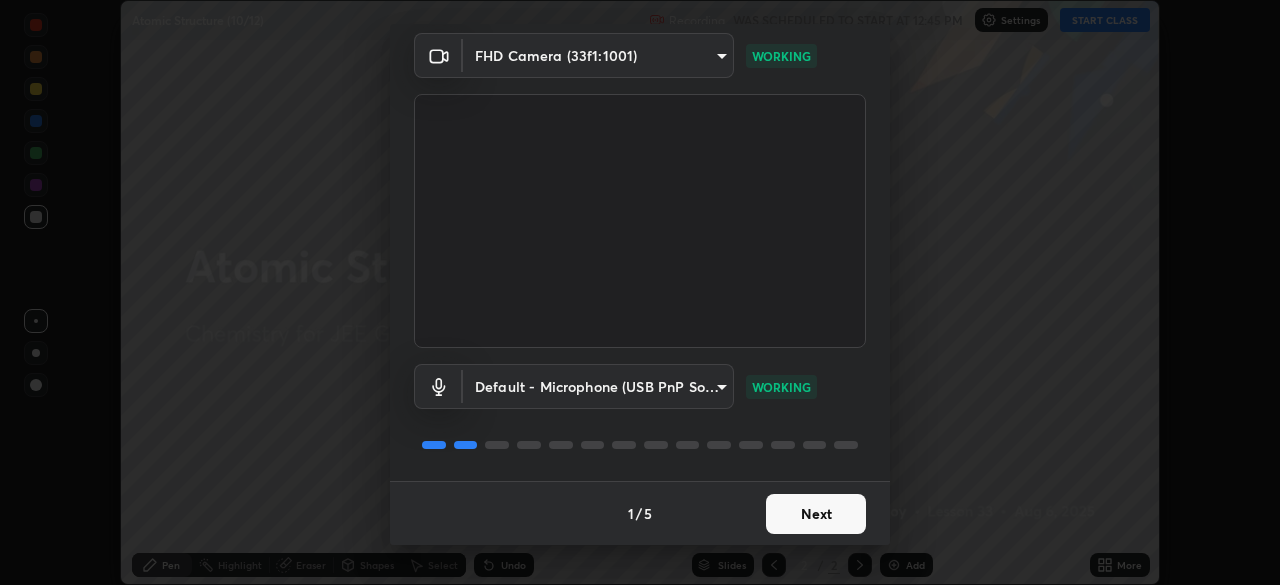 scroll, scrollTop: 0, scrollLeft: 0, axis: both 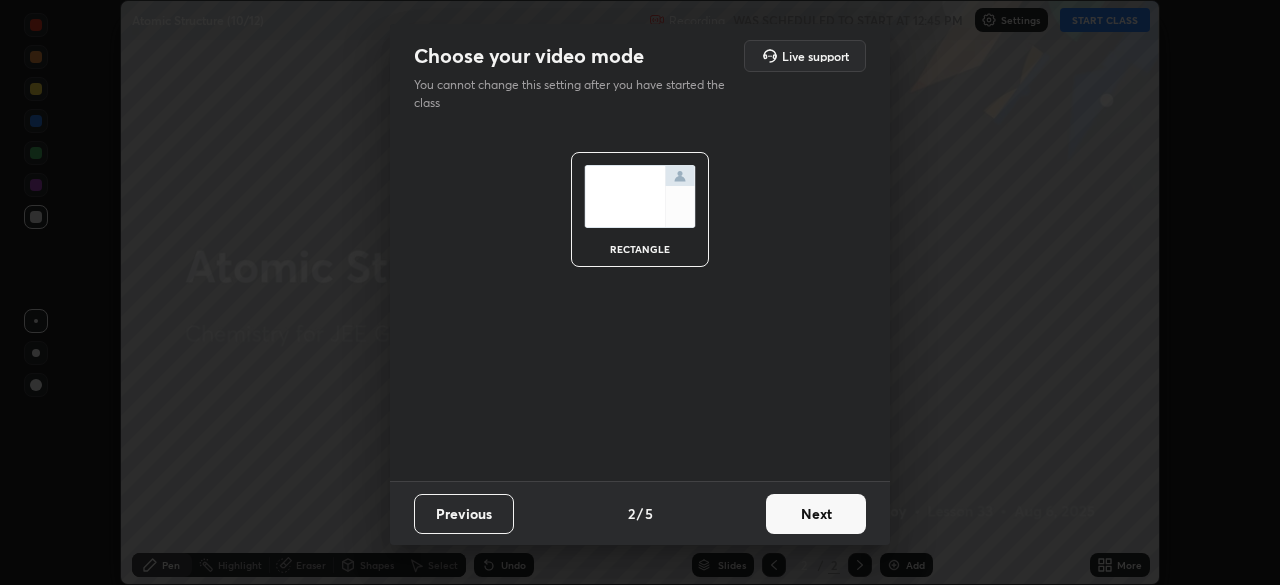 click on "Next" at bounding box center [816, 514] 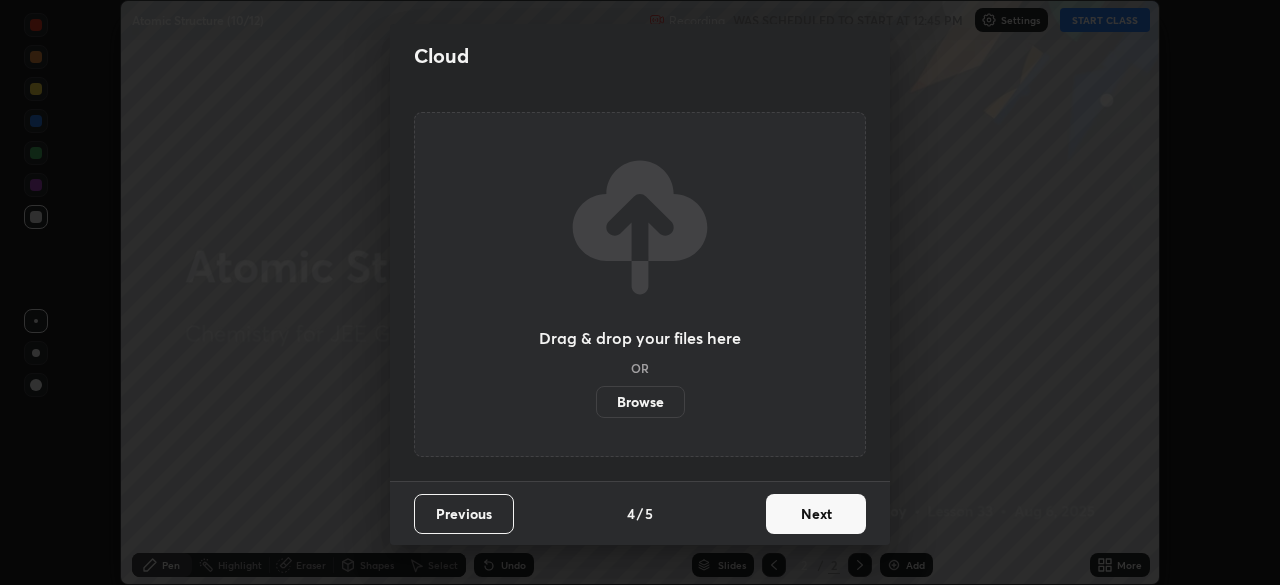 click on "Next" at bounding box center (816, 514) 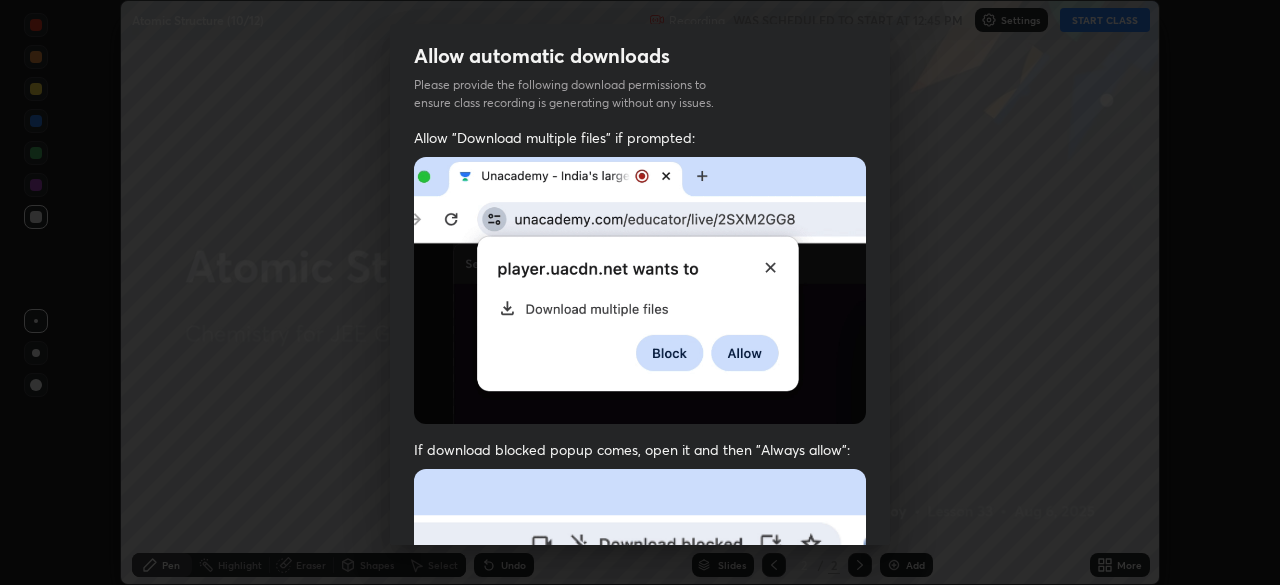 click at bounding box center (640, 687) 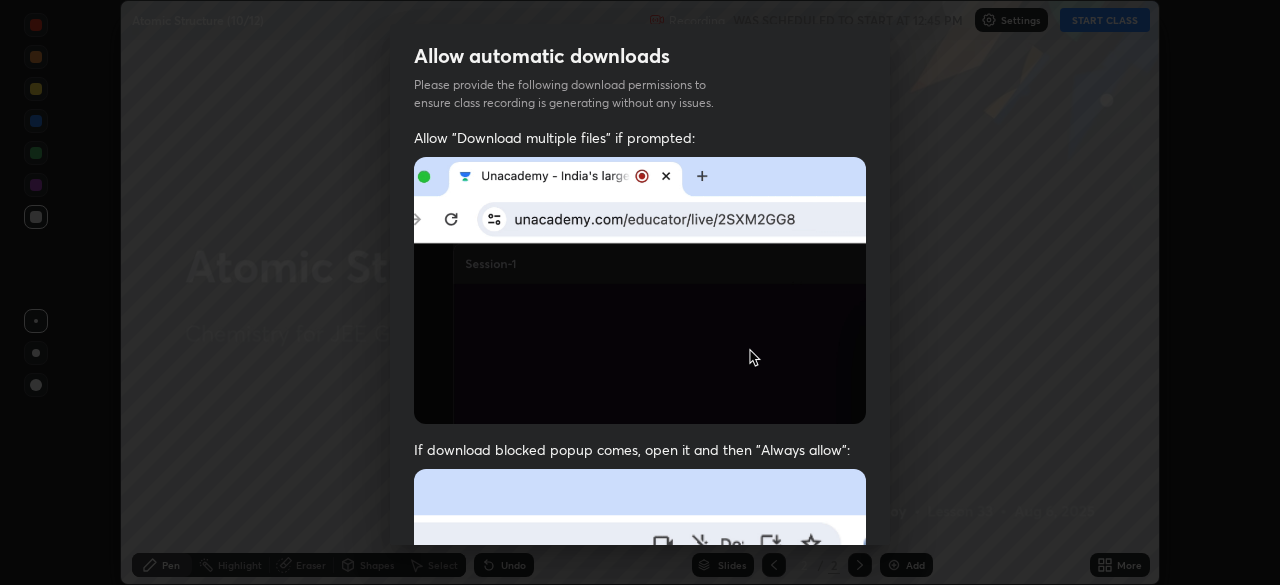 click at bounding box center [640, 687] 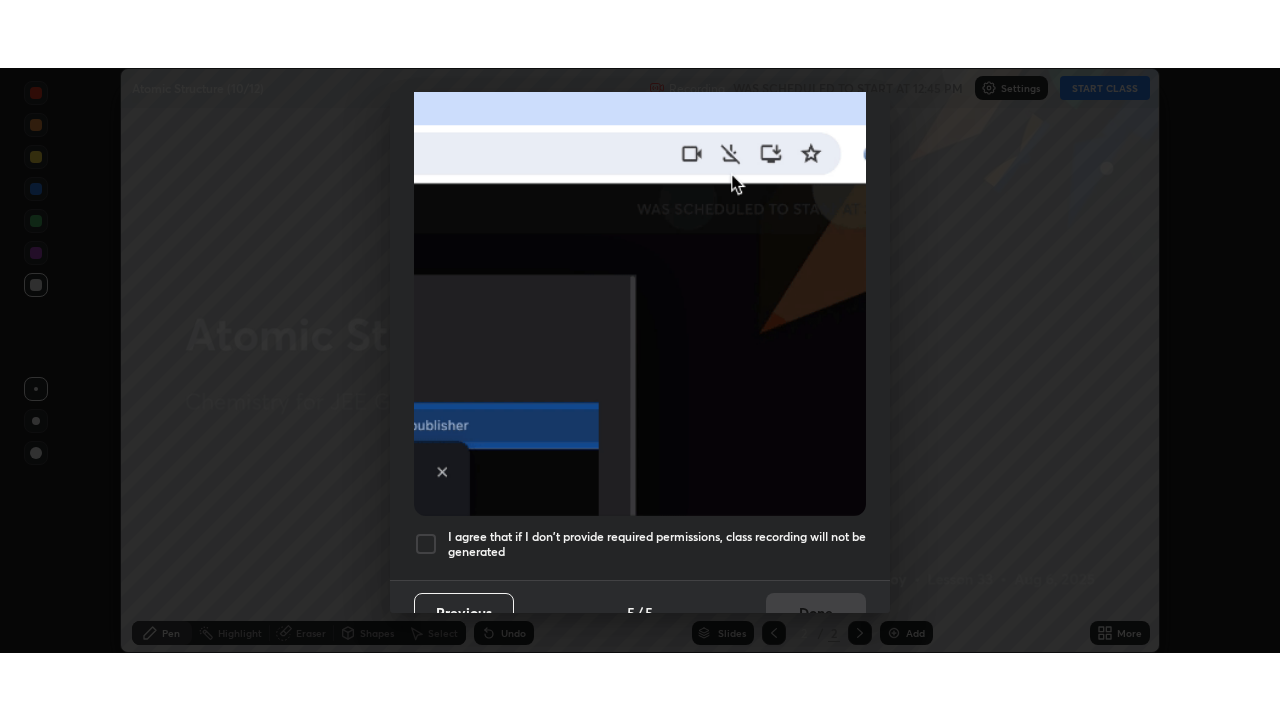 scroll, scrollTop: 479, scrollLeft: 0, axis: vertical 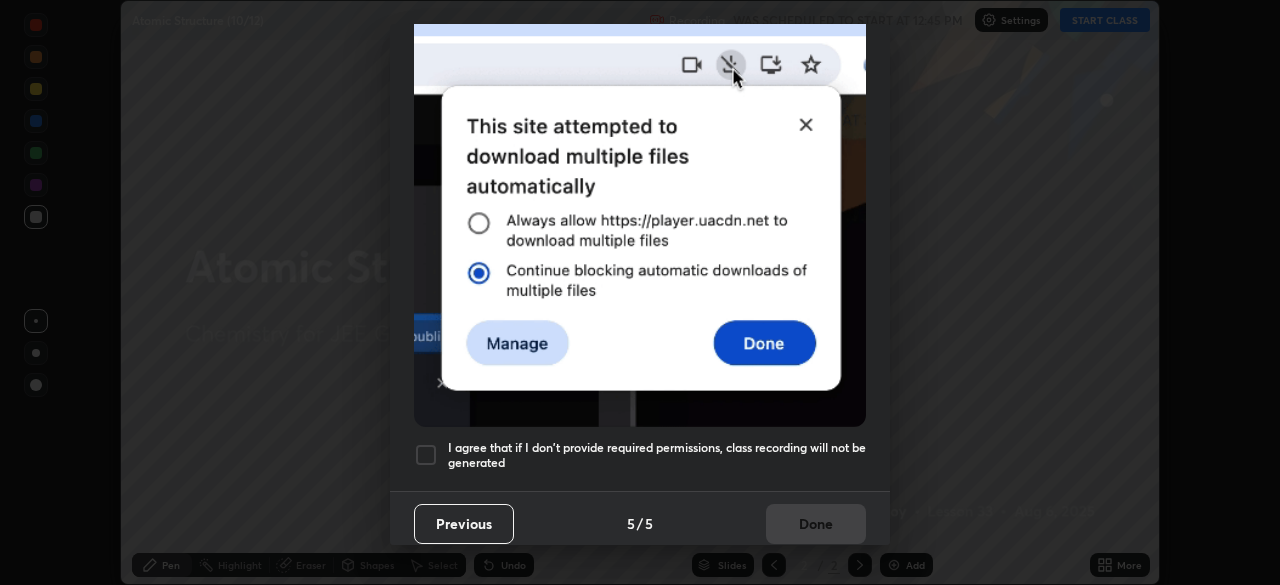click at bounding box center (426, 455) 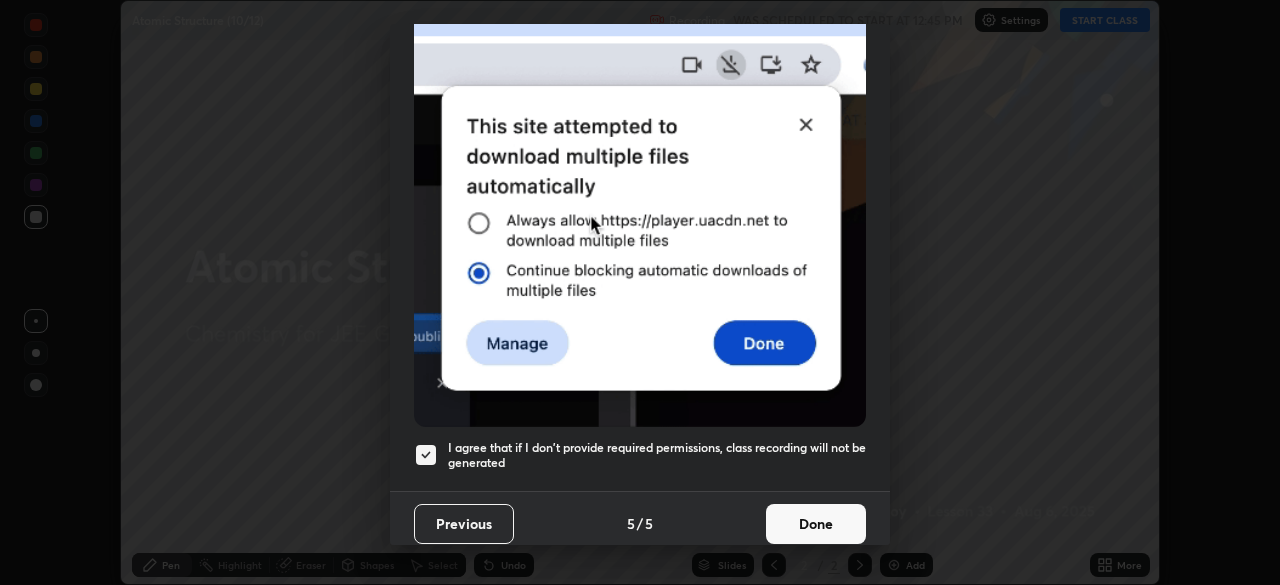 click on "Done" at bounding box center [816, 524] 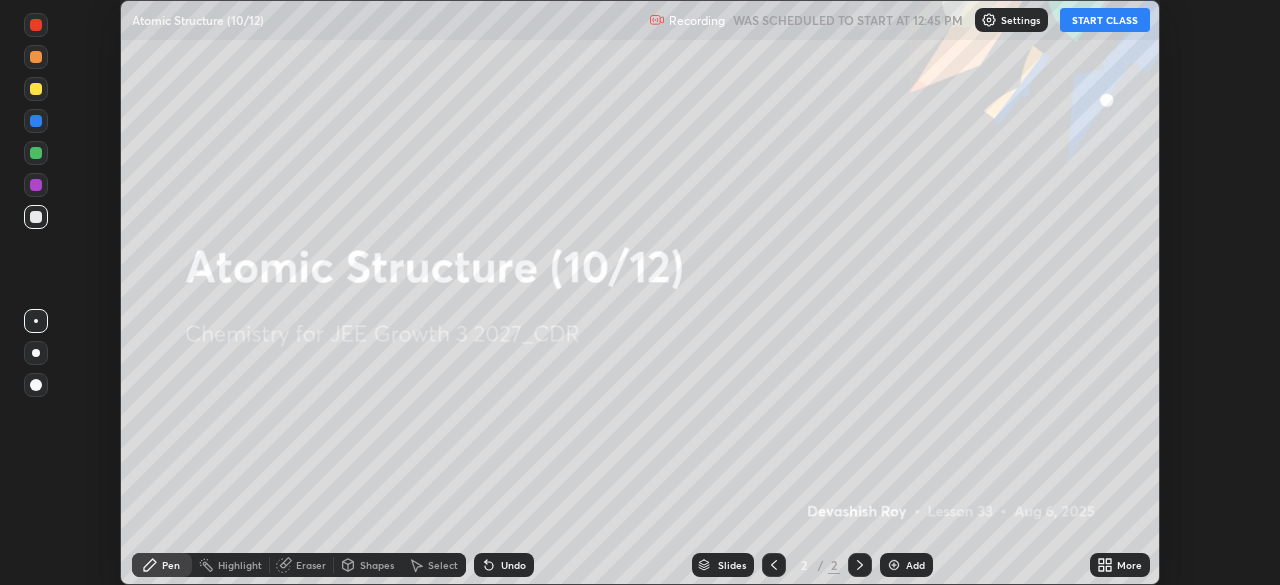 click on "START CLASS" at bounding box center [1105, 20] 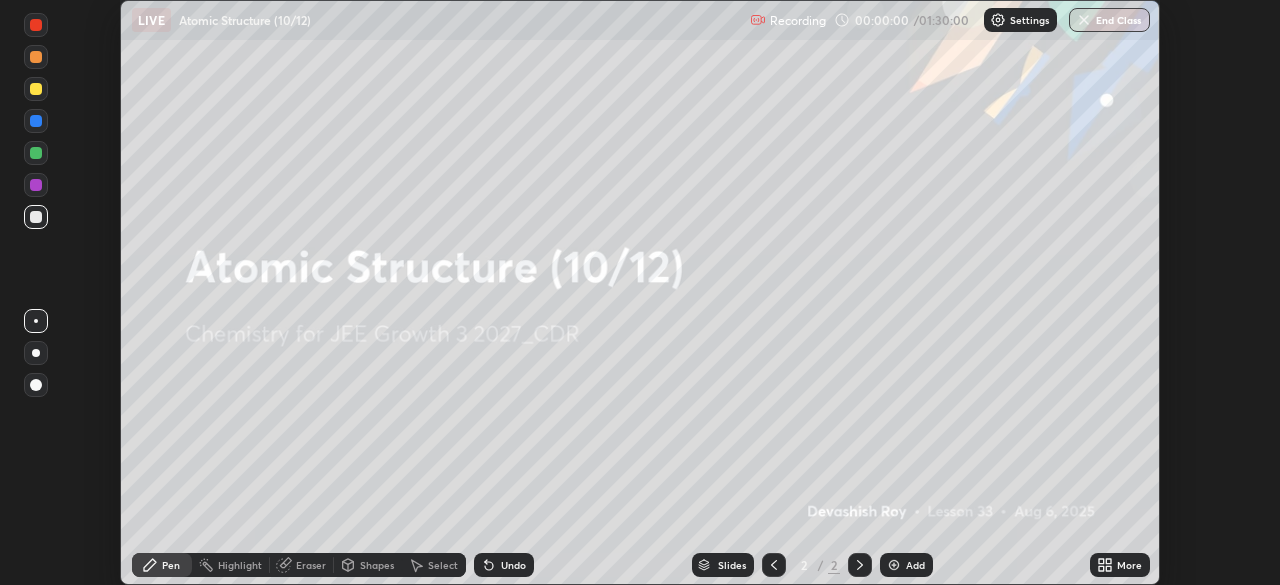 click 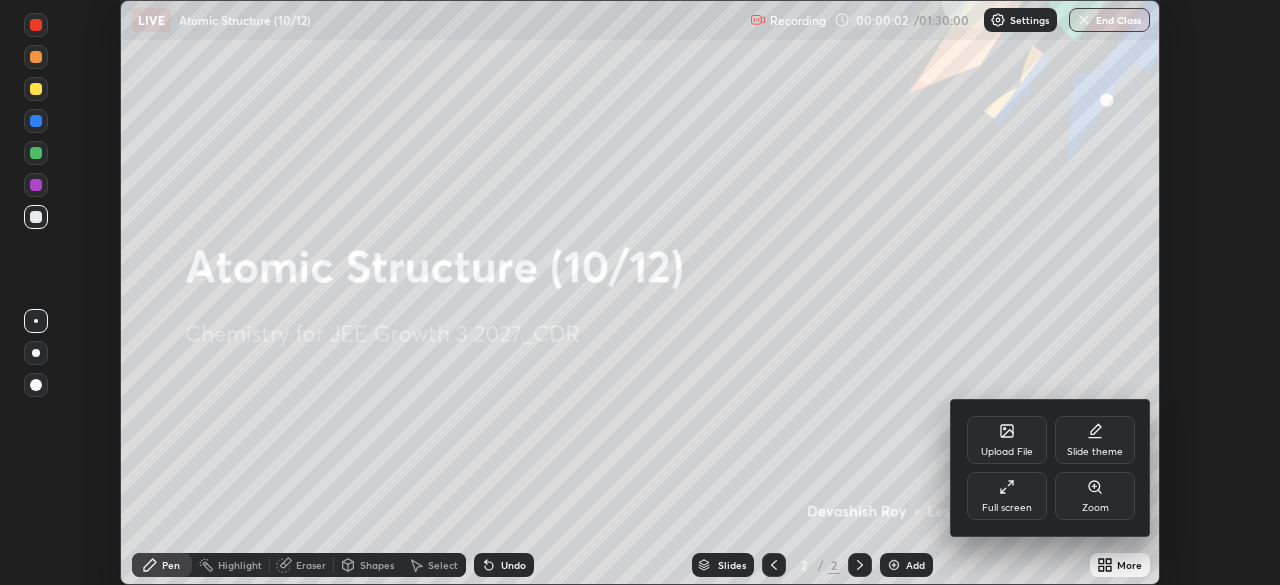 click on "Full screen" at bounding box center [1007, 496] 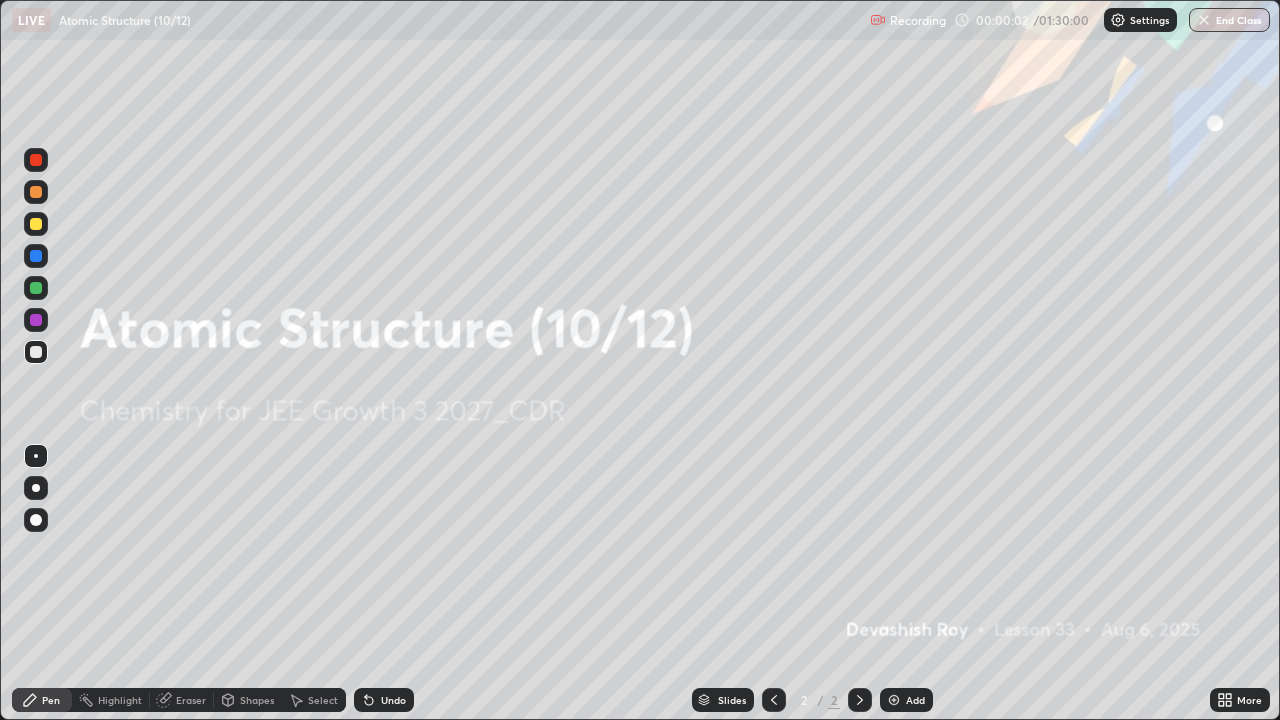 scroll, scrollTop: 99280, scrollLeft: 98720, axis: both 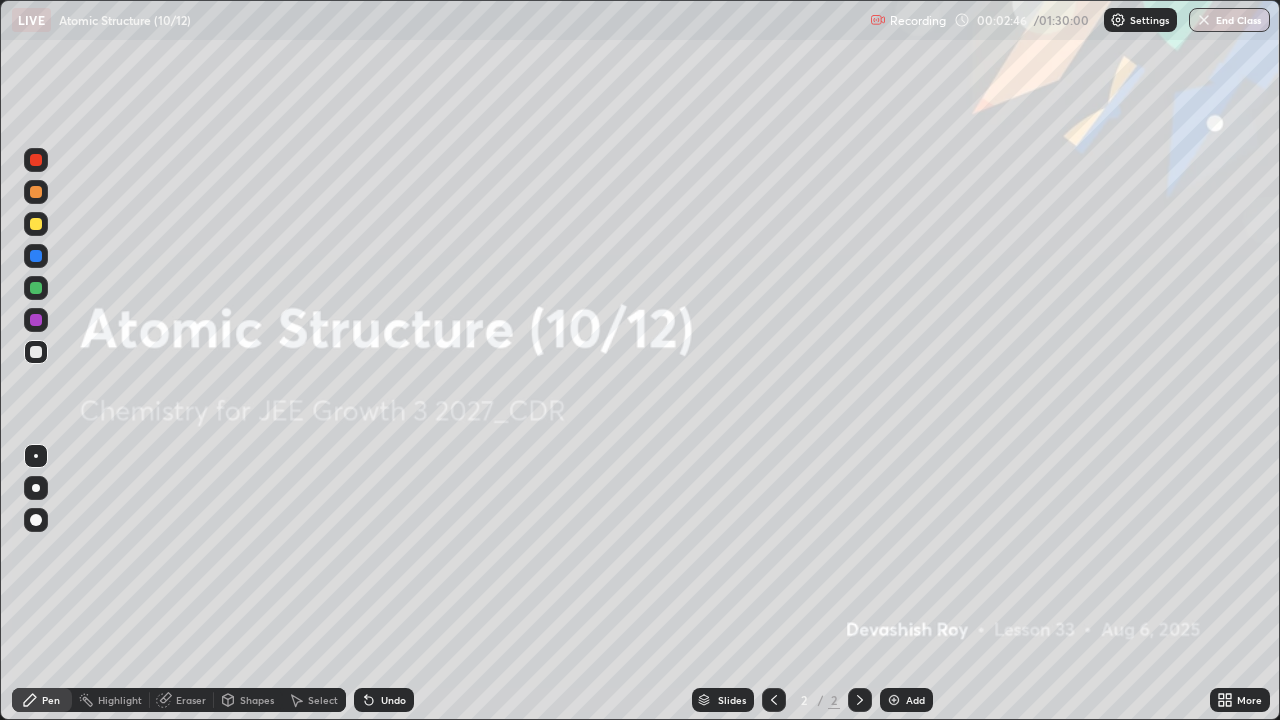 click at bounding box center [894, 700] 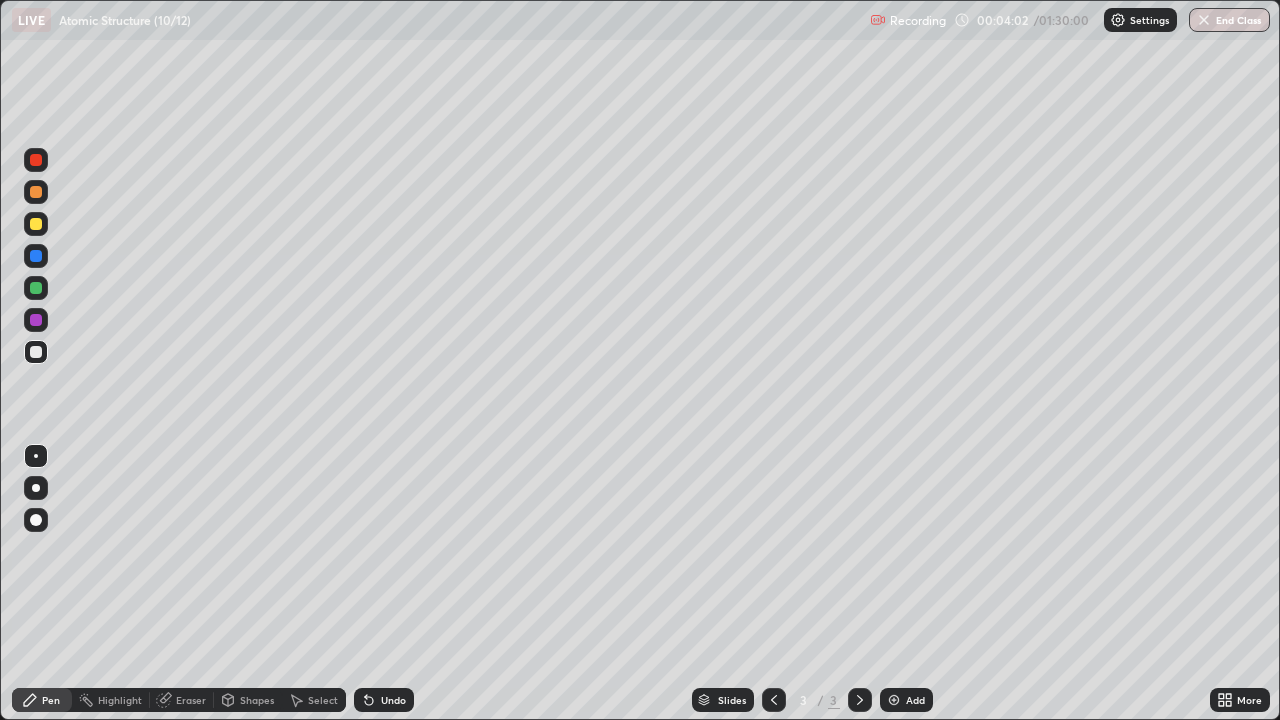 click at bounding box center [36, 224] 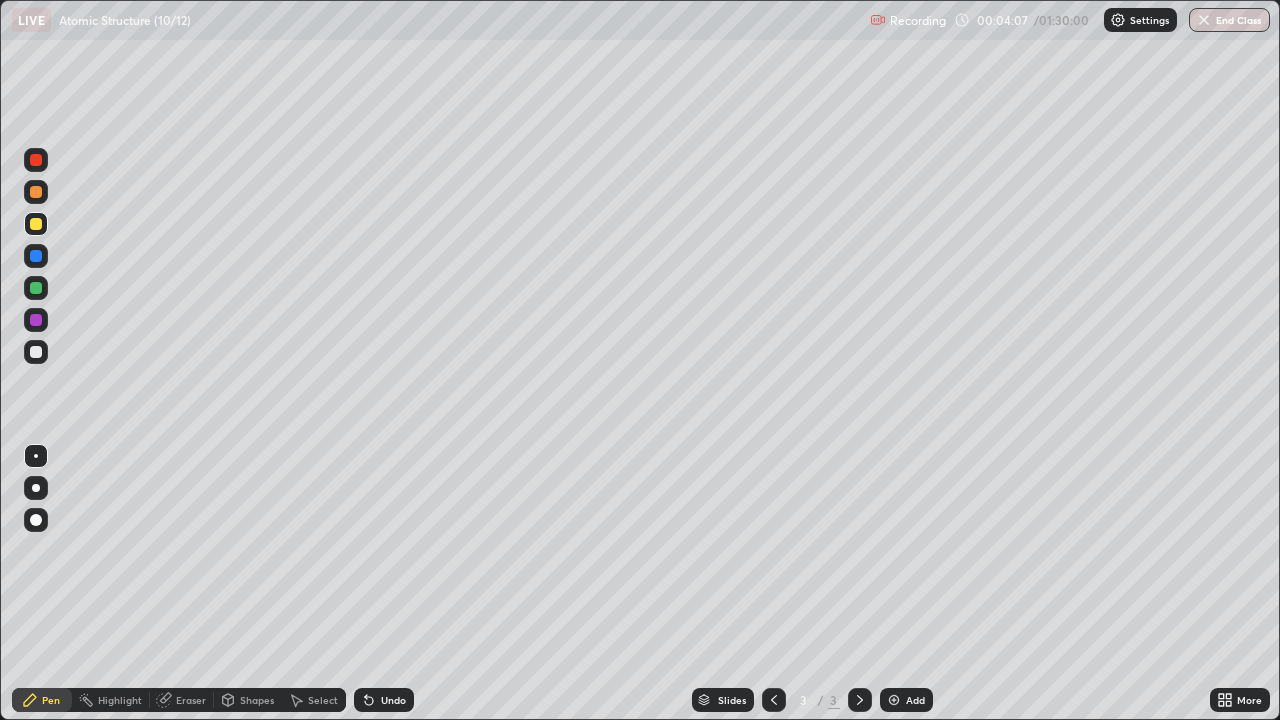 click at bounding box center [36, 192] 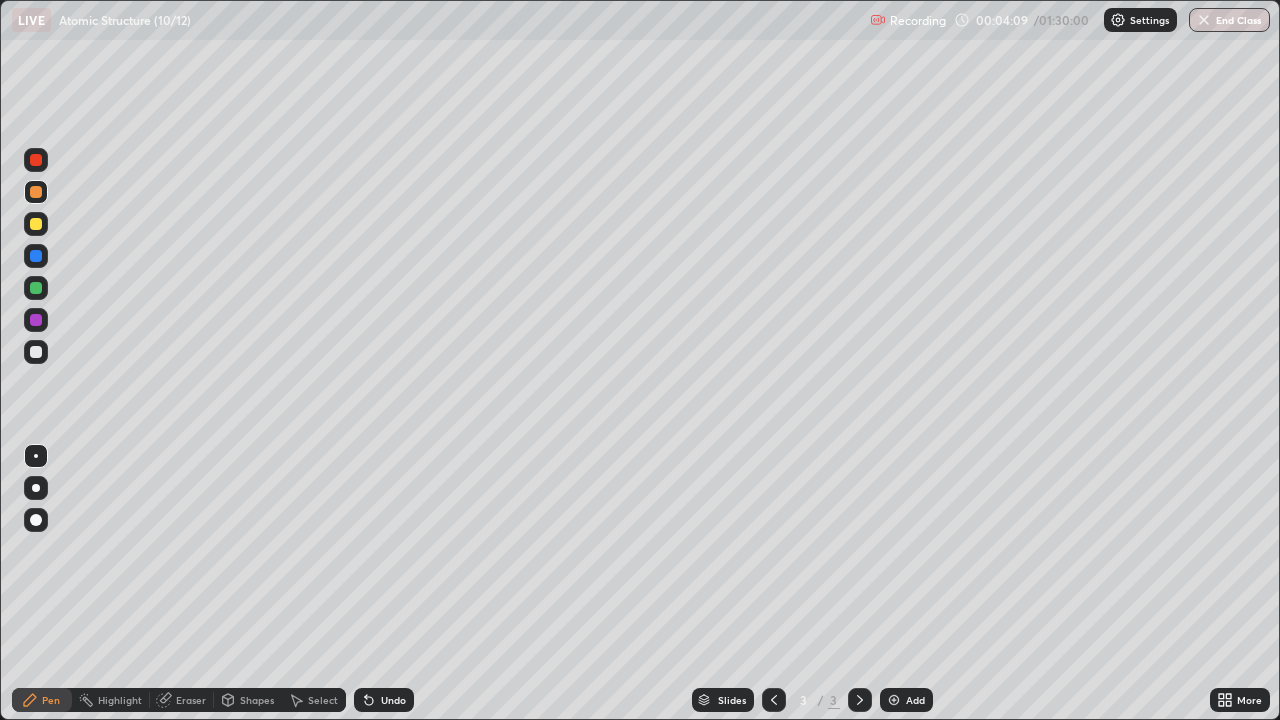 click at bounding box center (36, 352) 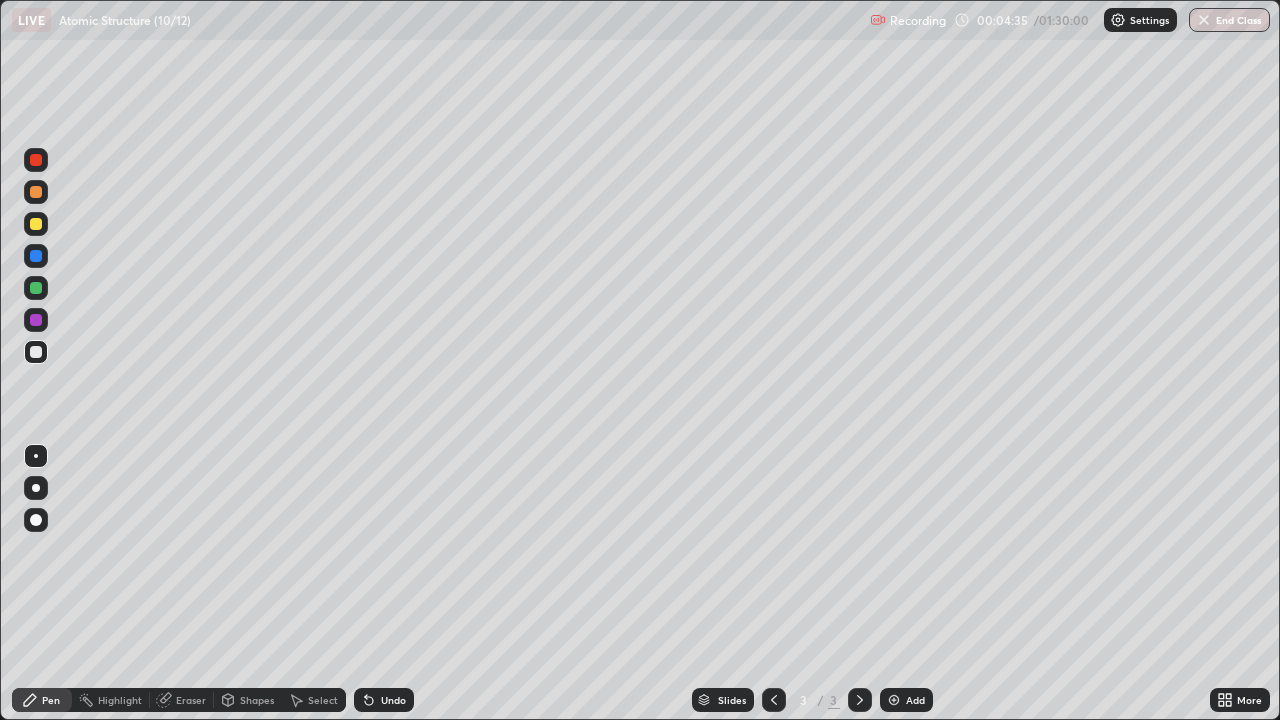 click 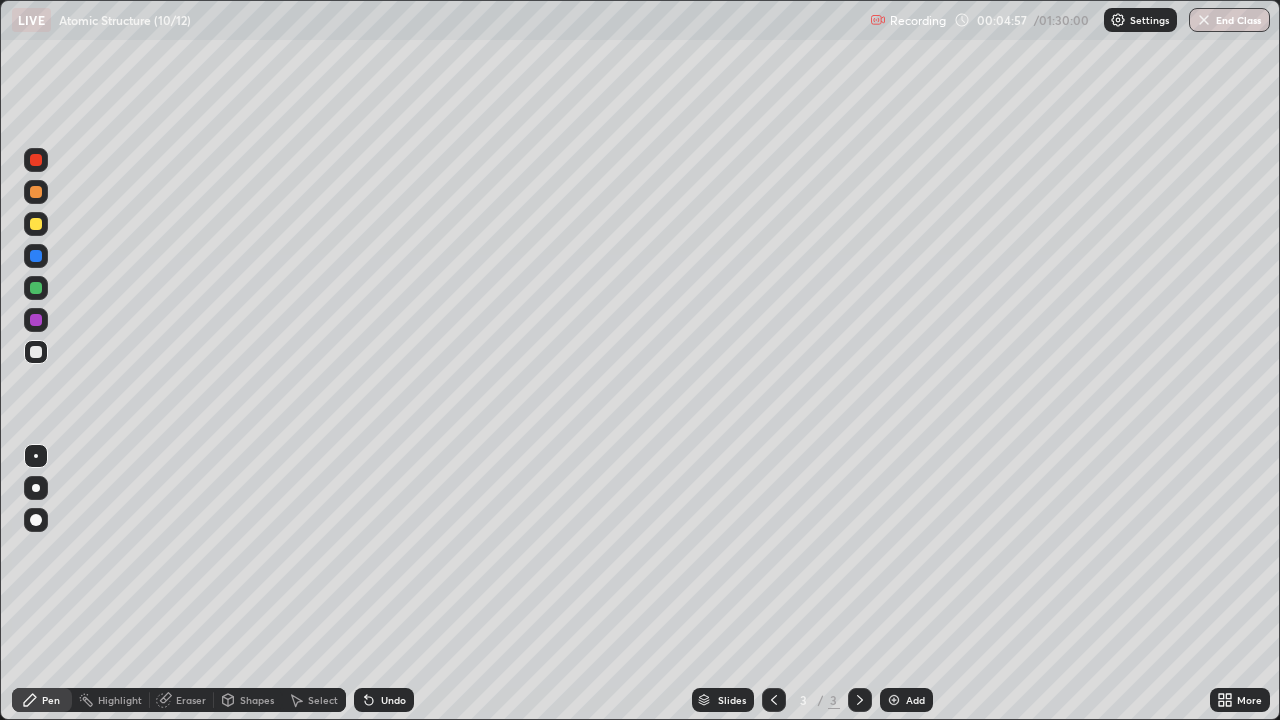 click 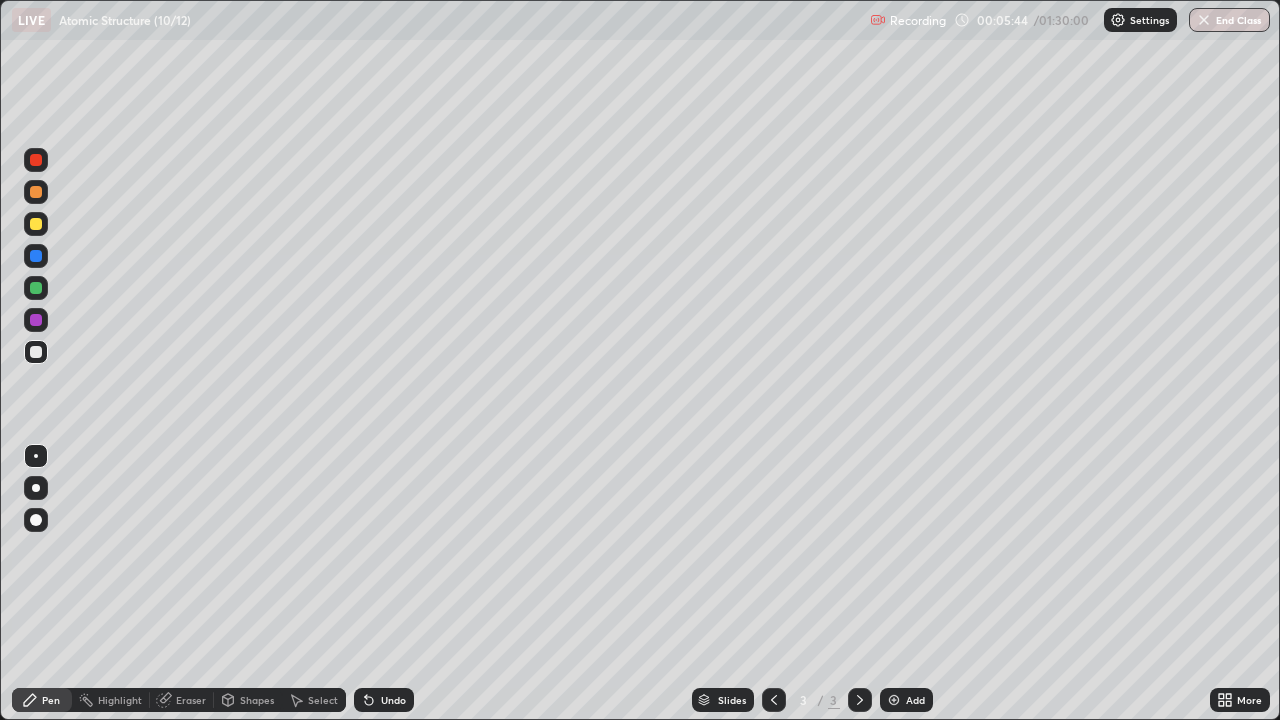 click on "Eraser" at bounding box center [191, 700] 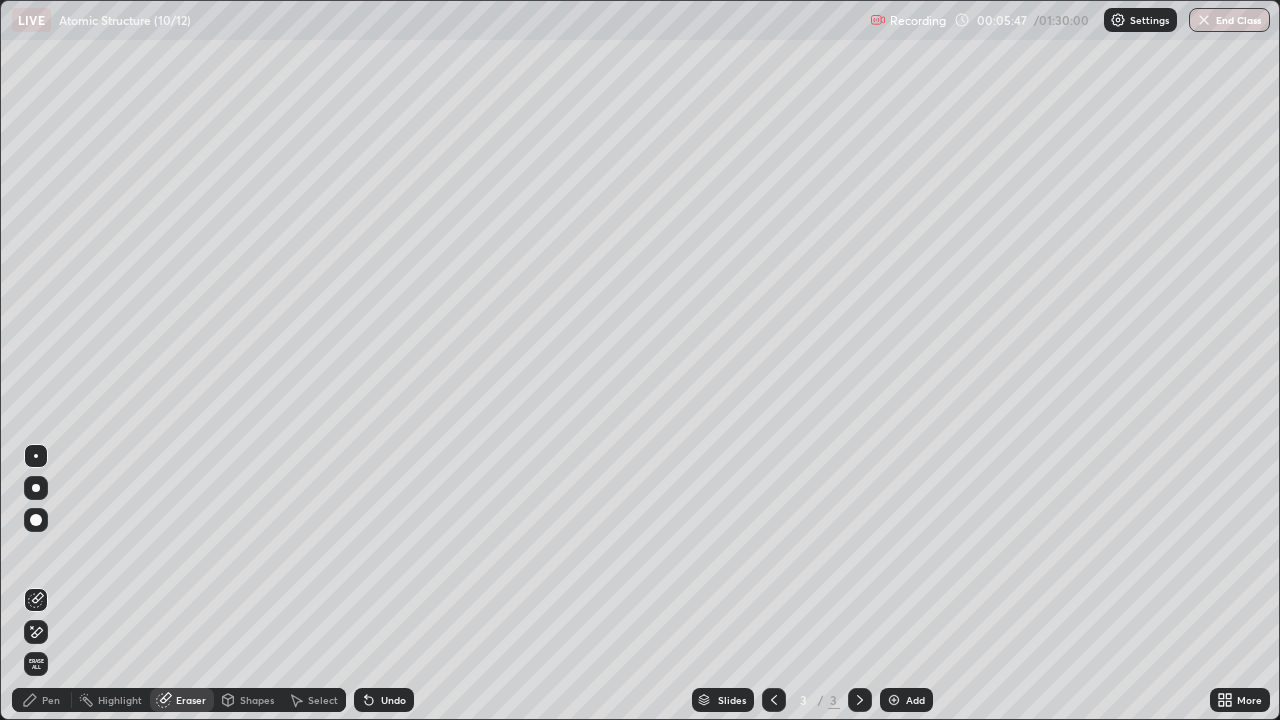 click on "Pen" at bounding box center (51, 700) 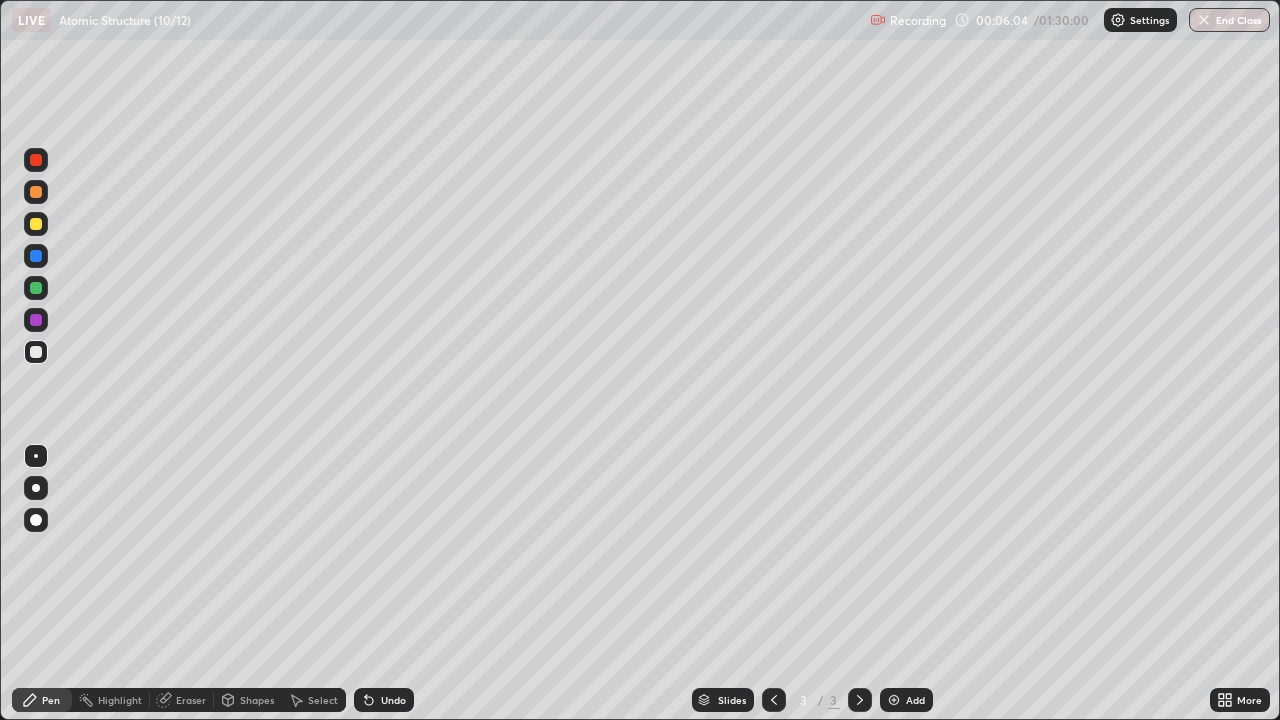 click on "Eraser" at bounding box center (191, 700) 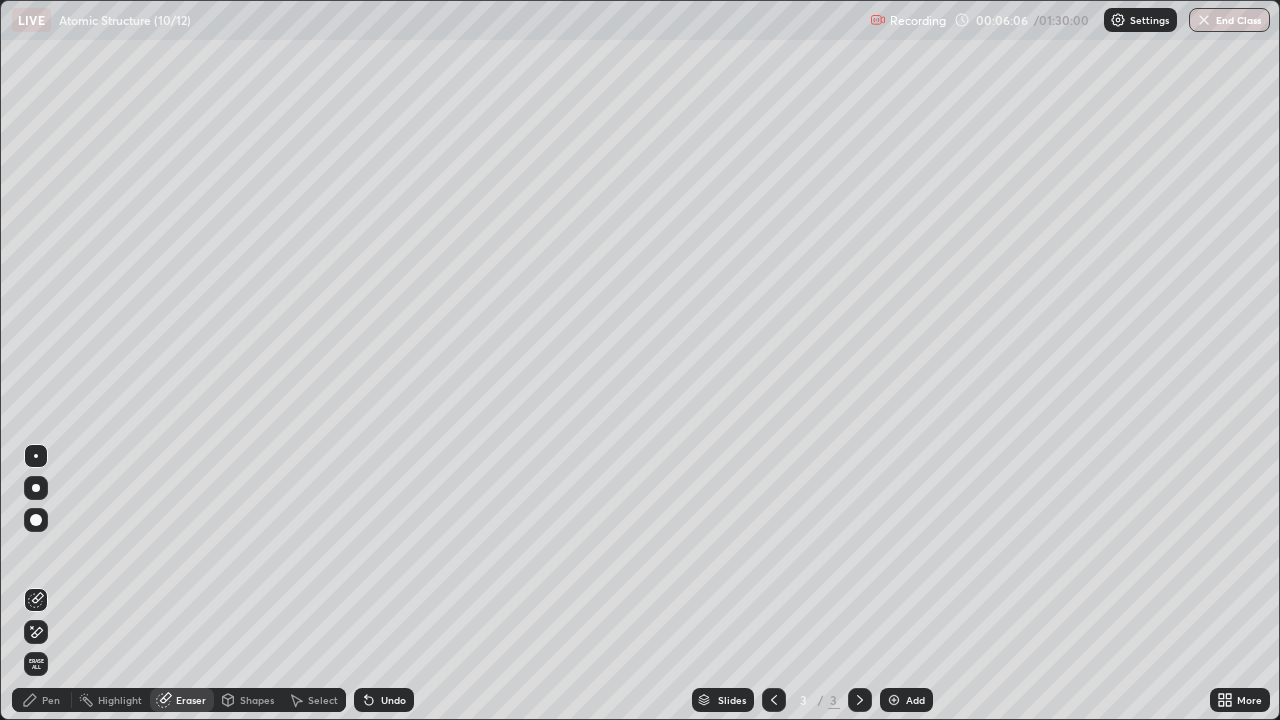 click on "Pen" at bounding box center (51, 700) 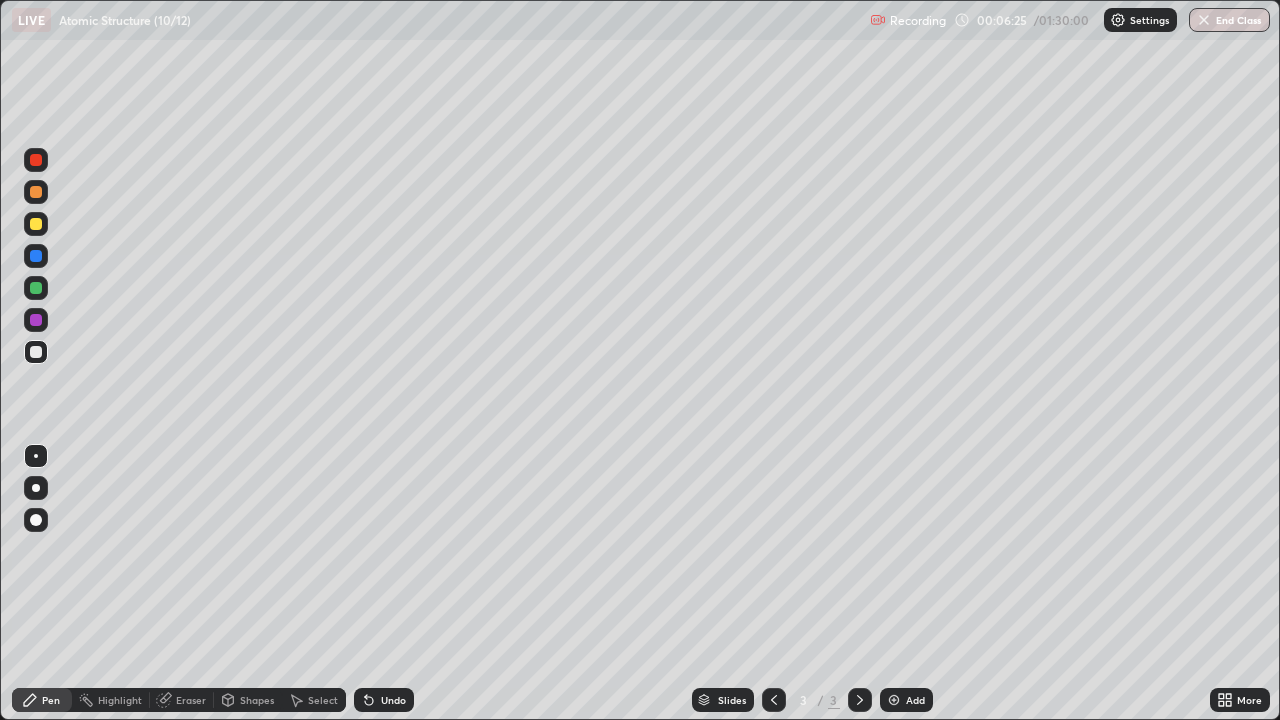 click at bounding box center [36, 320] 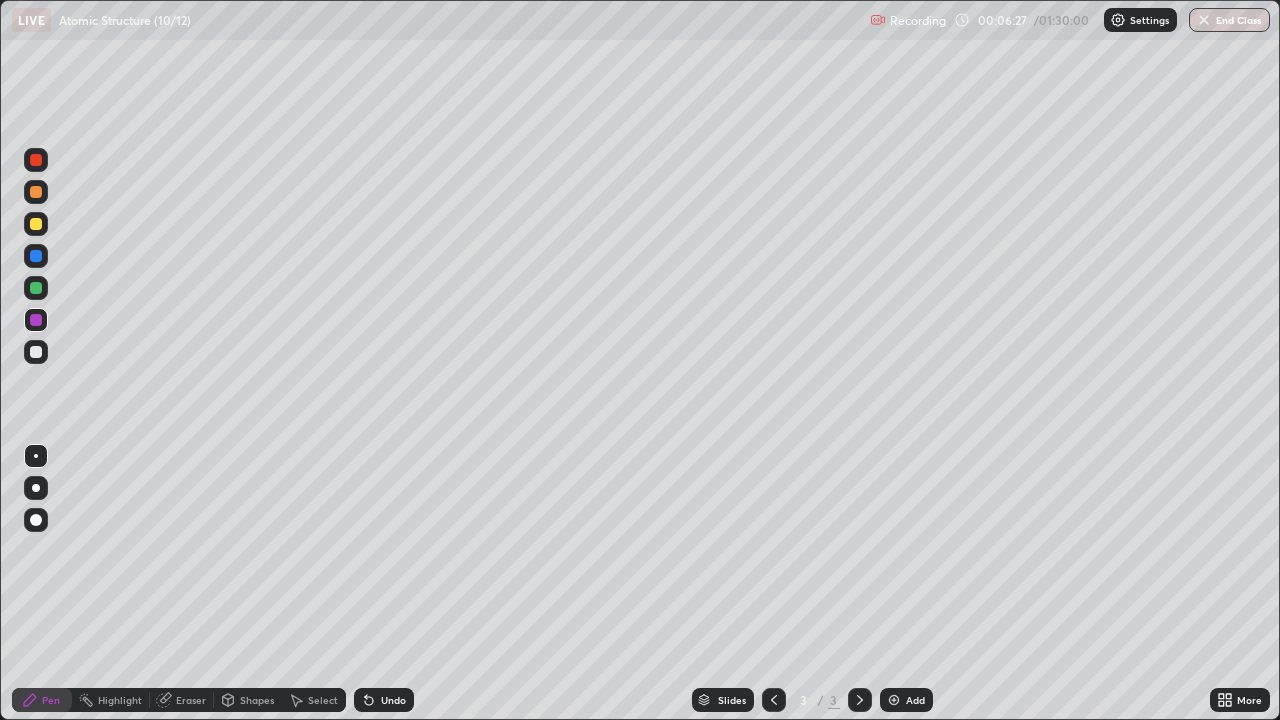 click on "Undo" at bounding box center (393, 700) 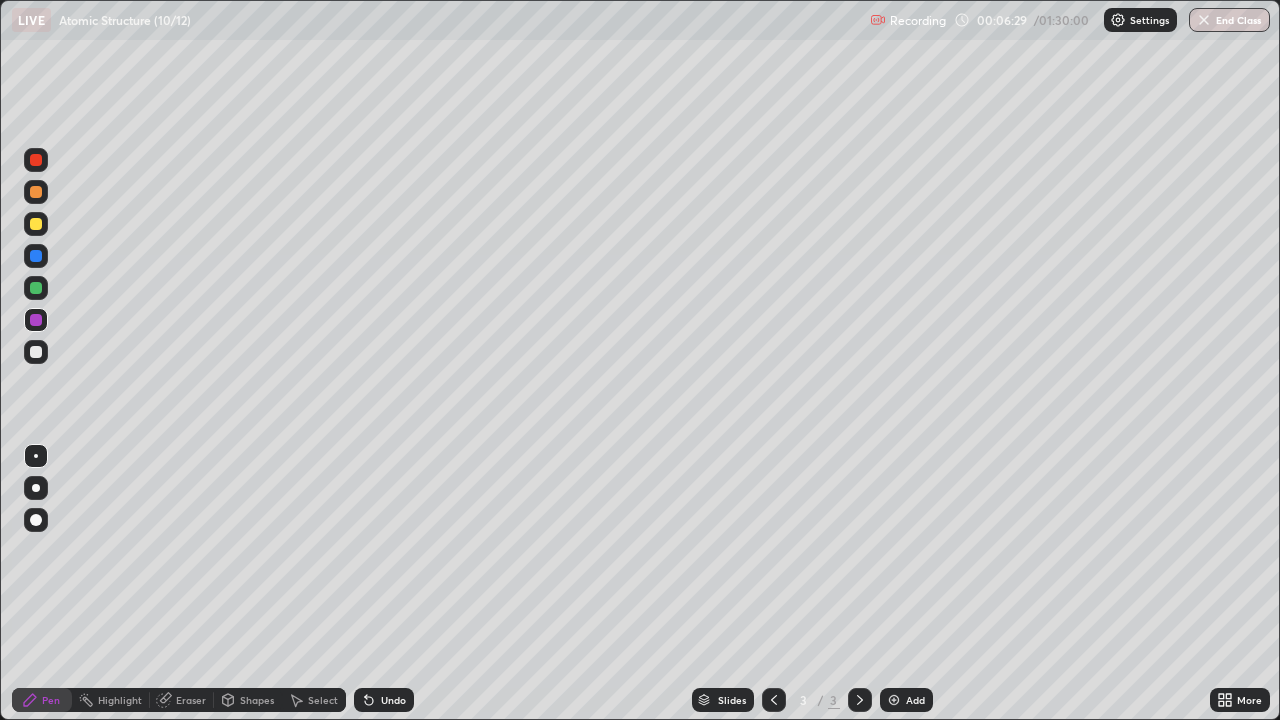 click at bounding box center (36, 352) 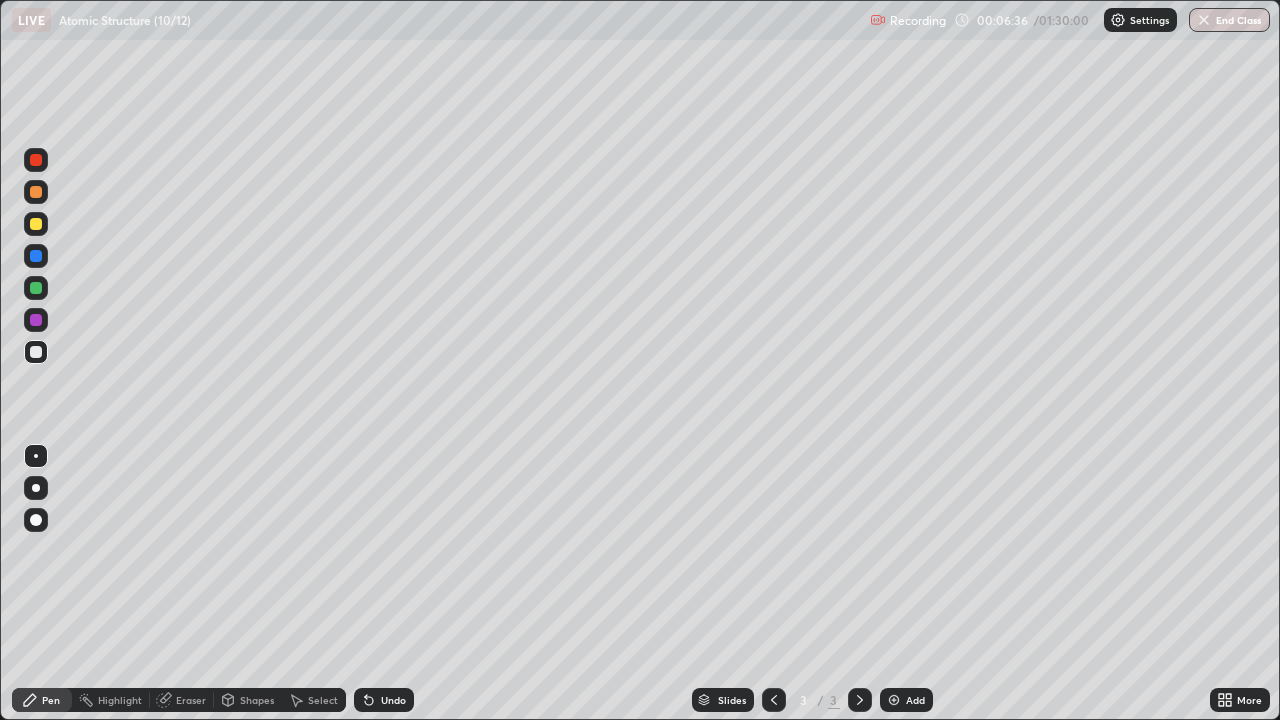 click on "Shapes" at bounding box center (257, 700) 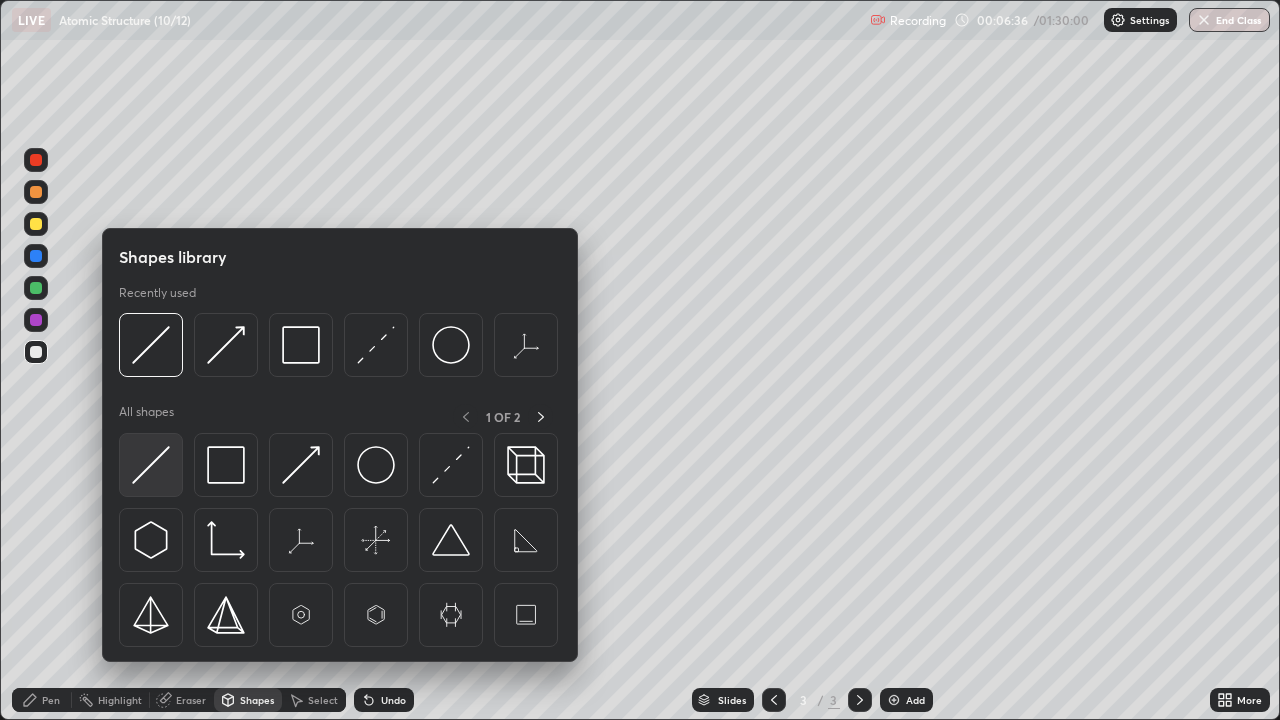 click at bounding box center (151, 465) 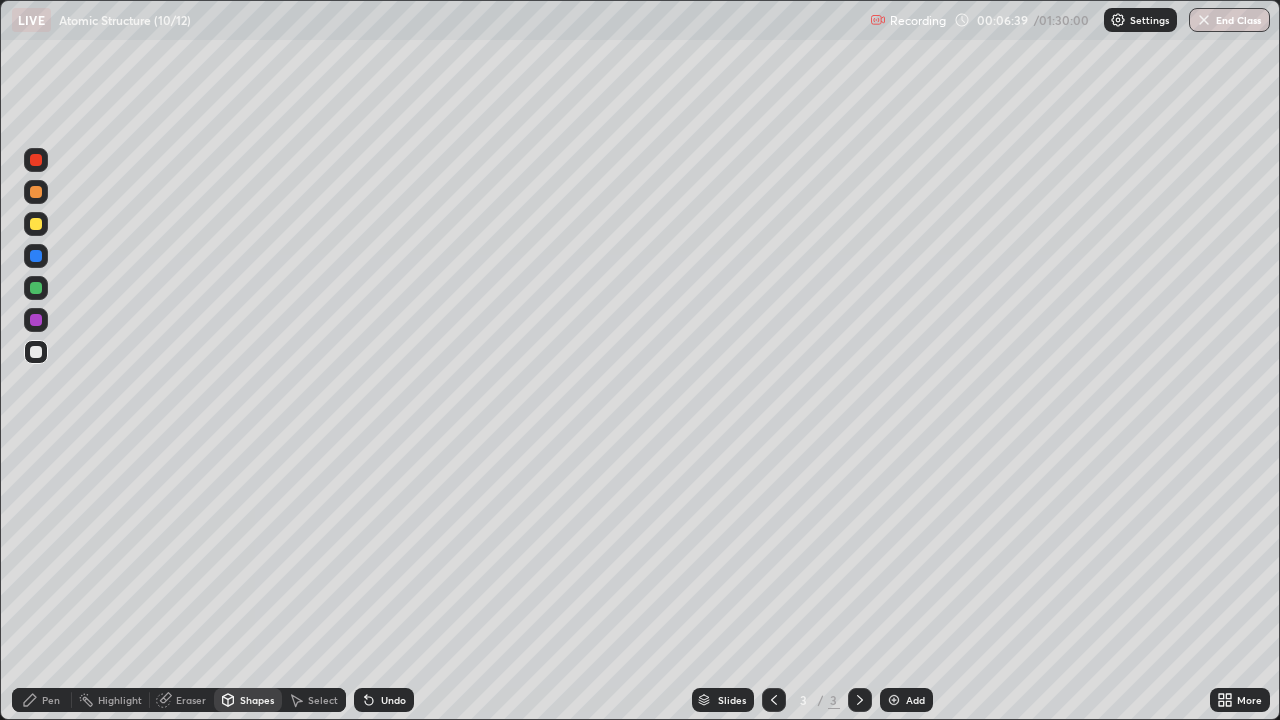 click on "Pen" at bounding box center [42, 700] 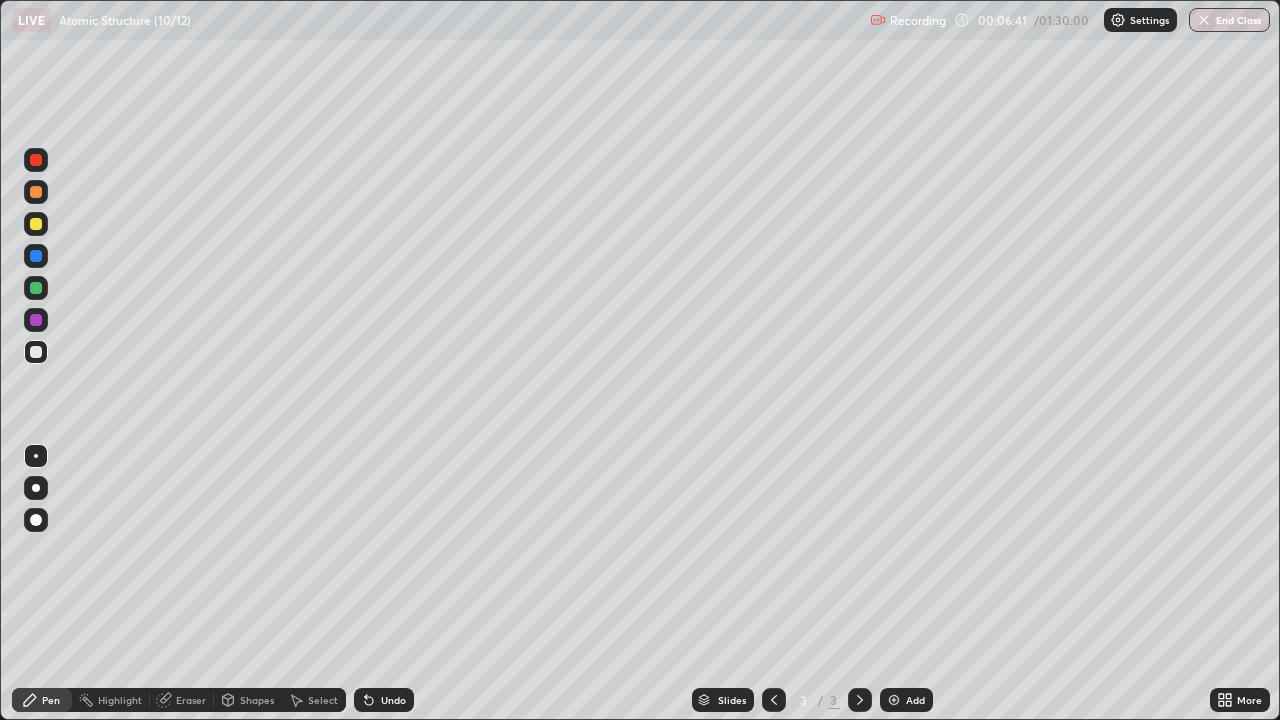 click at bounding box center [36, 224] 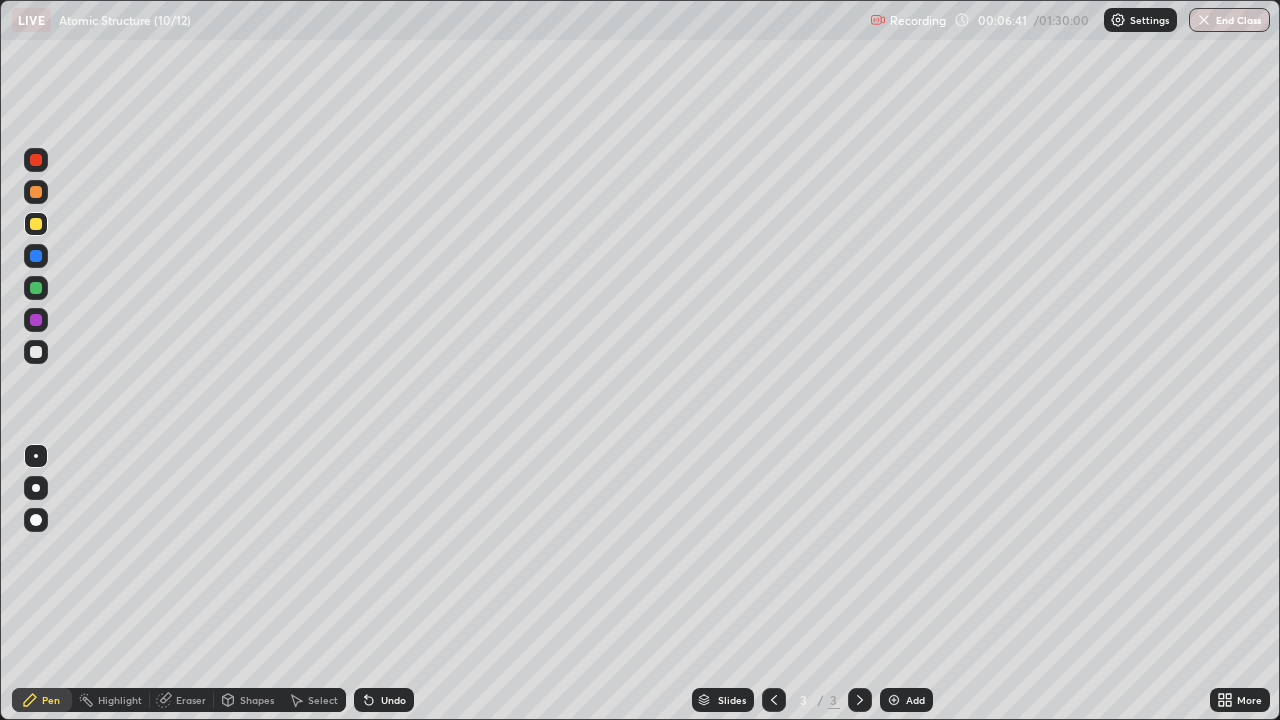 click at bounding box center [36, 192] 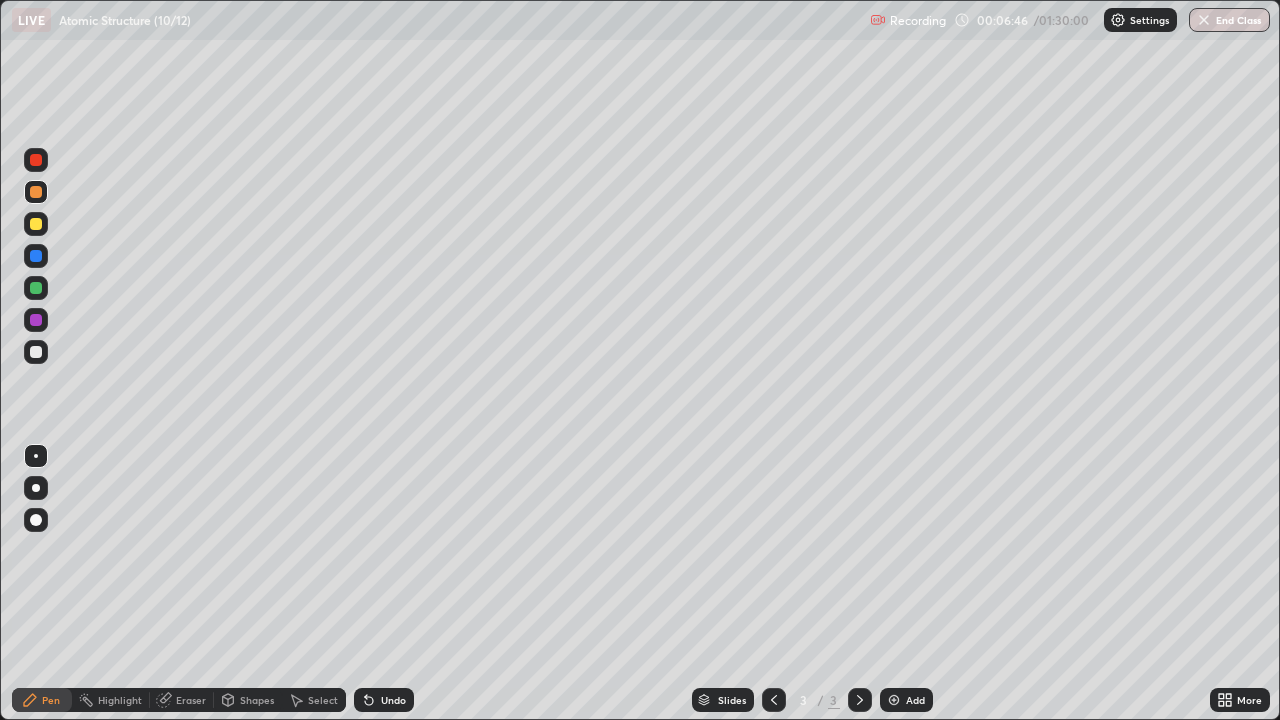 click at bounding box center (36, 352) 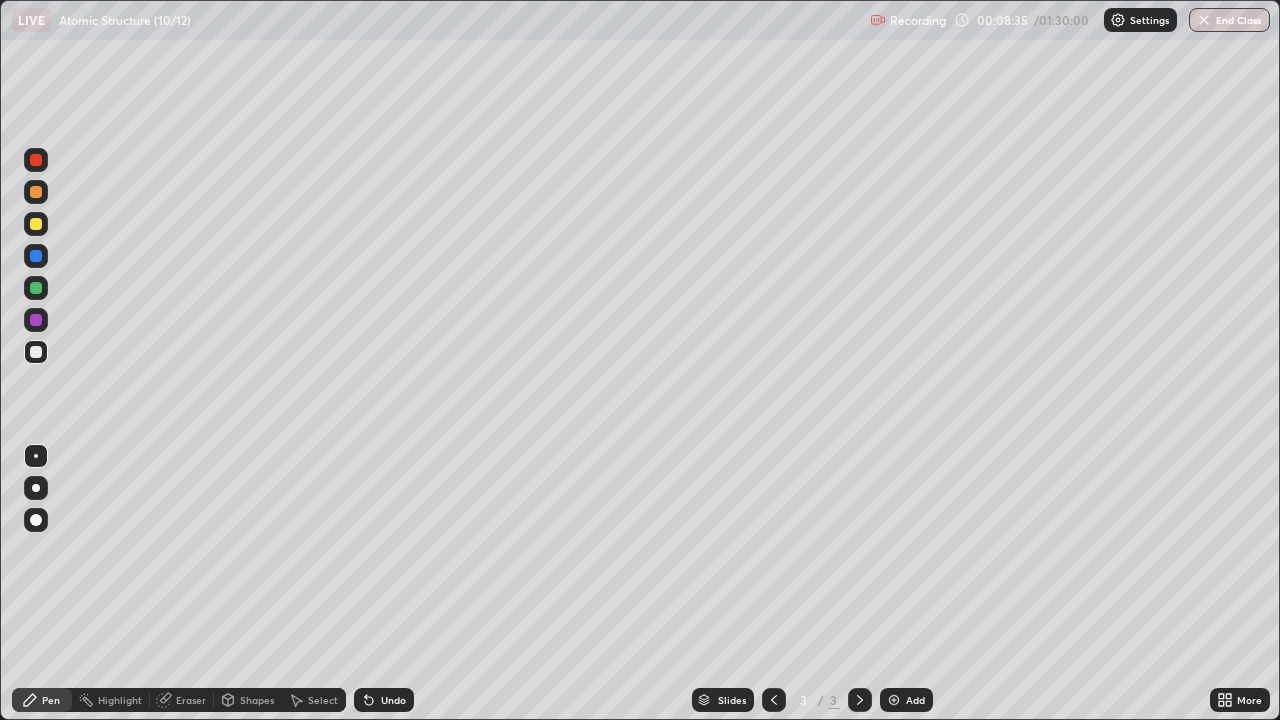 click on "Shapes" at bounding box center [257, 700] 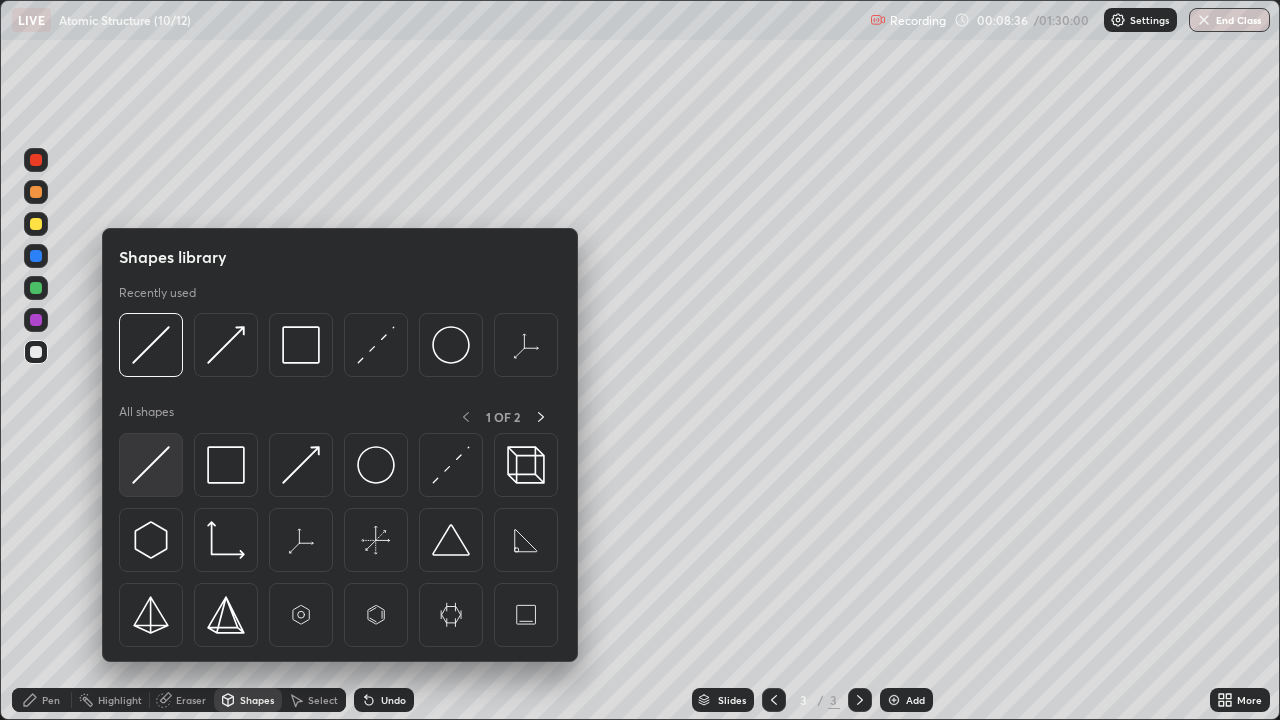 click at bounding box center [151, 465] 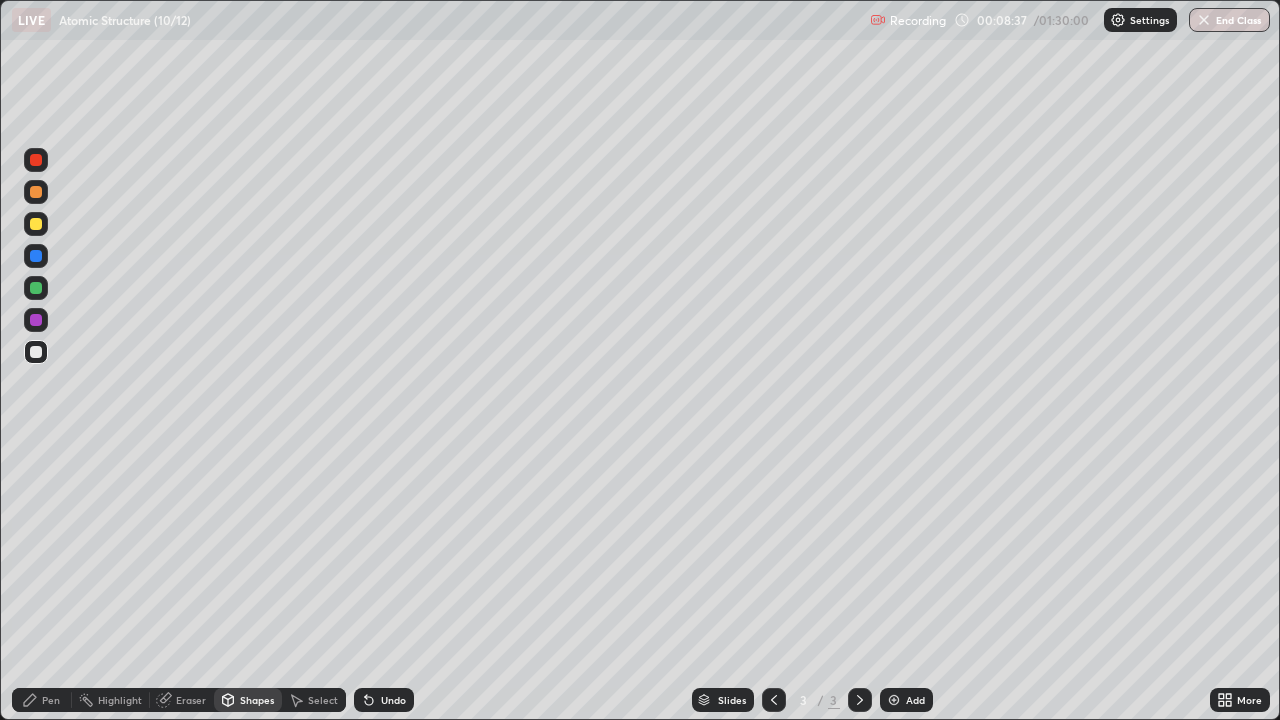 click on "Shapes" at bounding box center [257, 700] 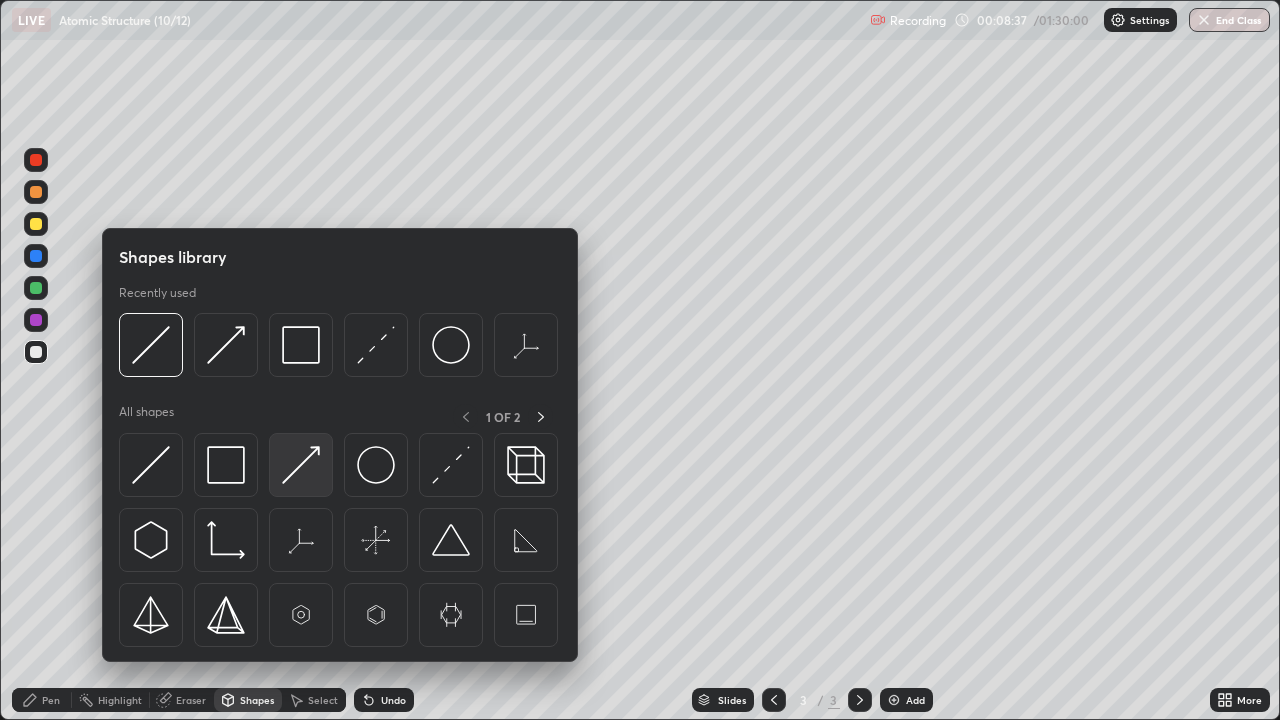click at bounding box center (301, 465) 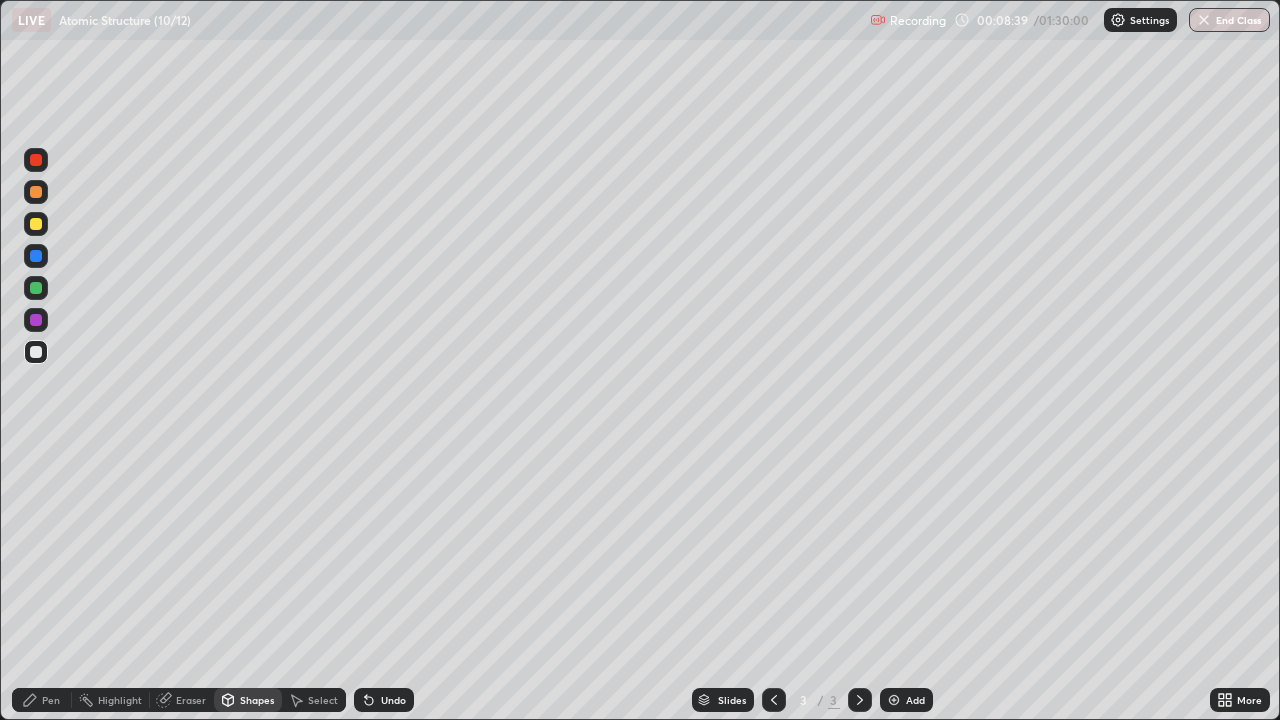 click 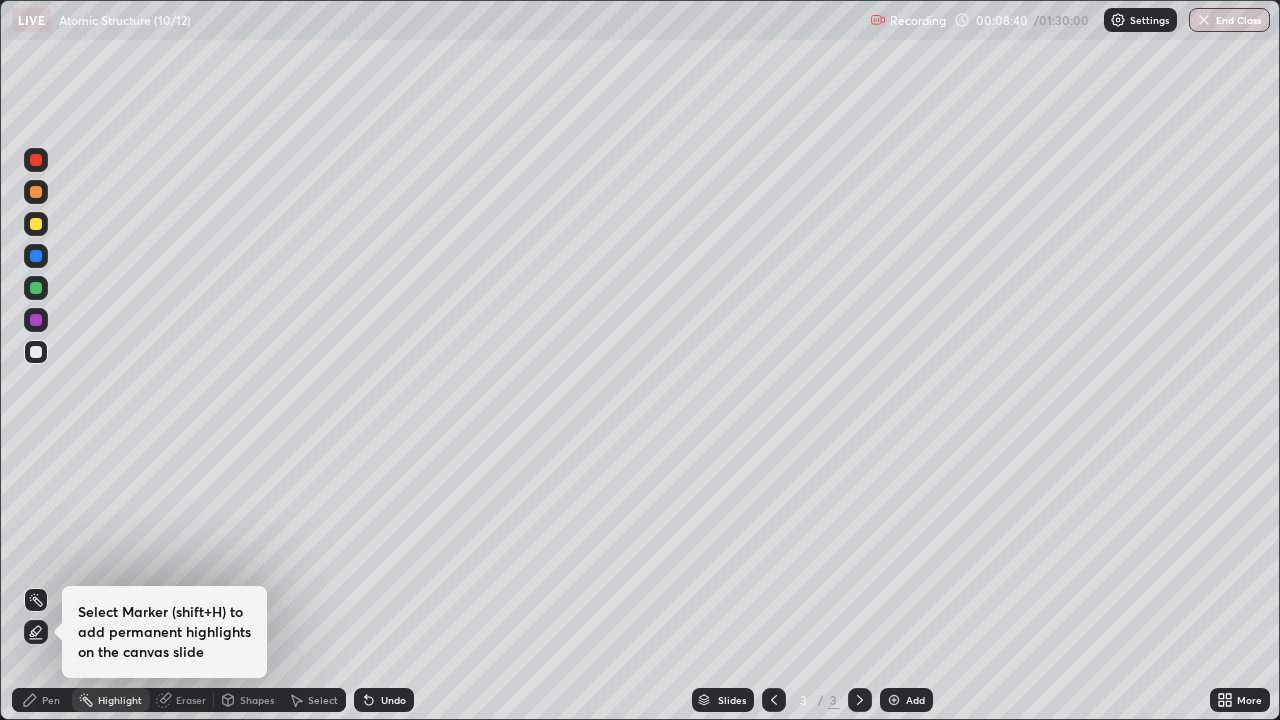 click on "Pen" at bounding box center (51, 700) 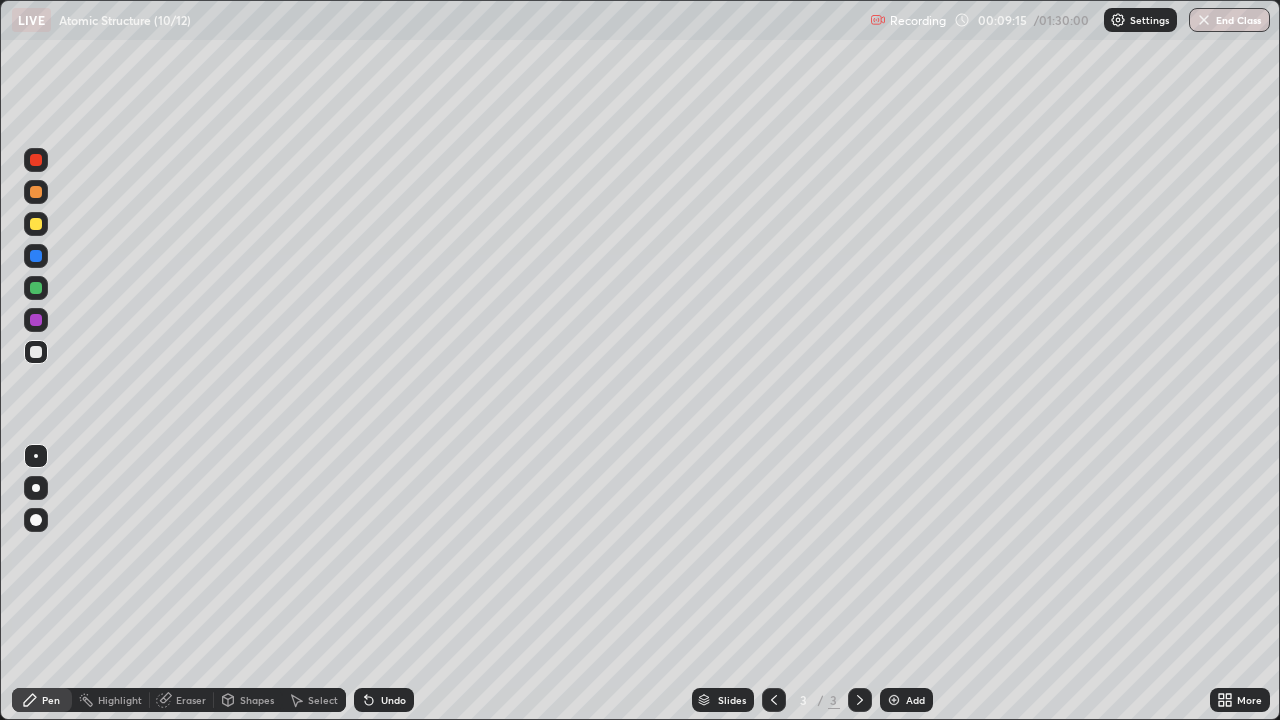 click on "Undo" at bounding box center (393, 700) 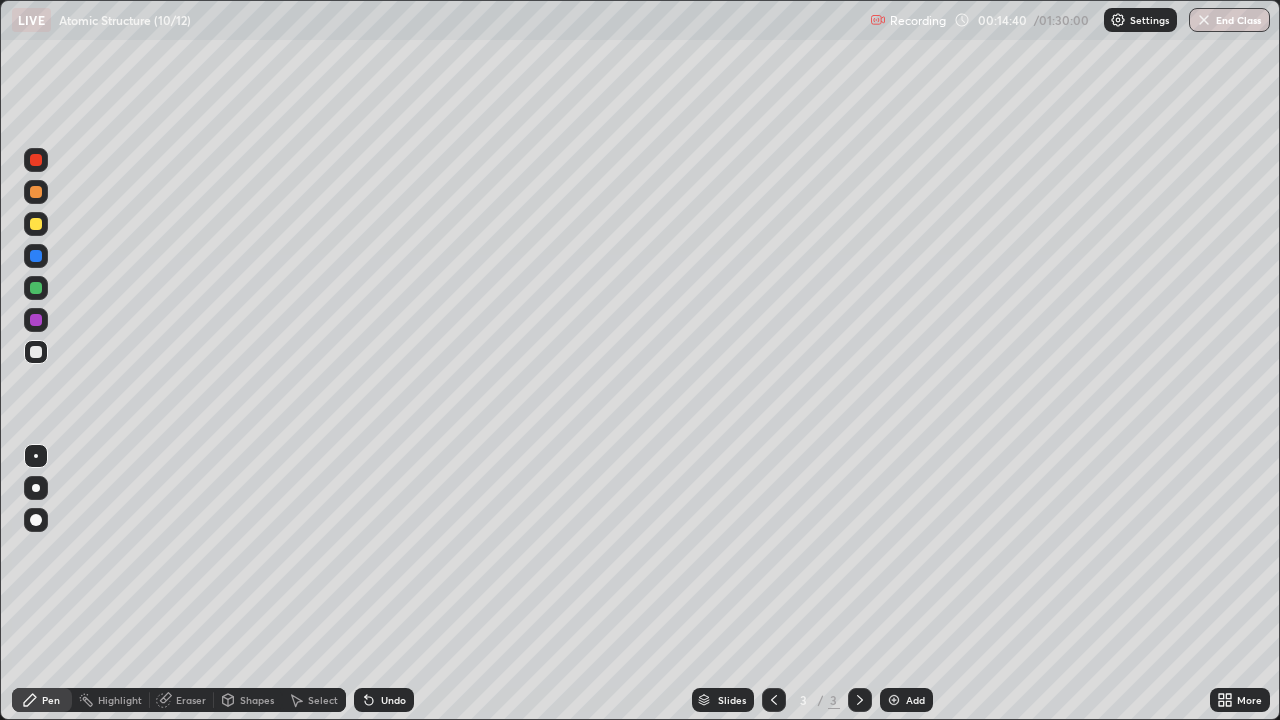 click on "Add" at bounding box center (906, 700) 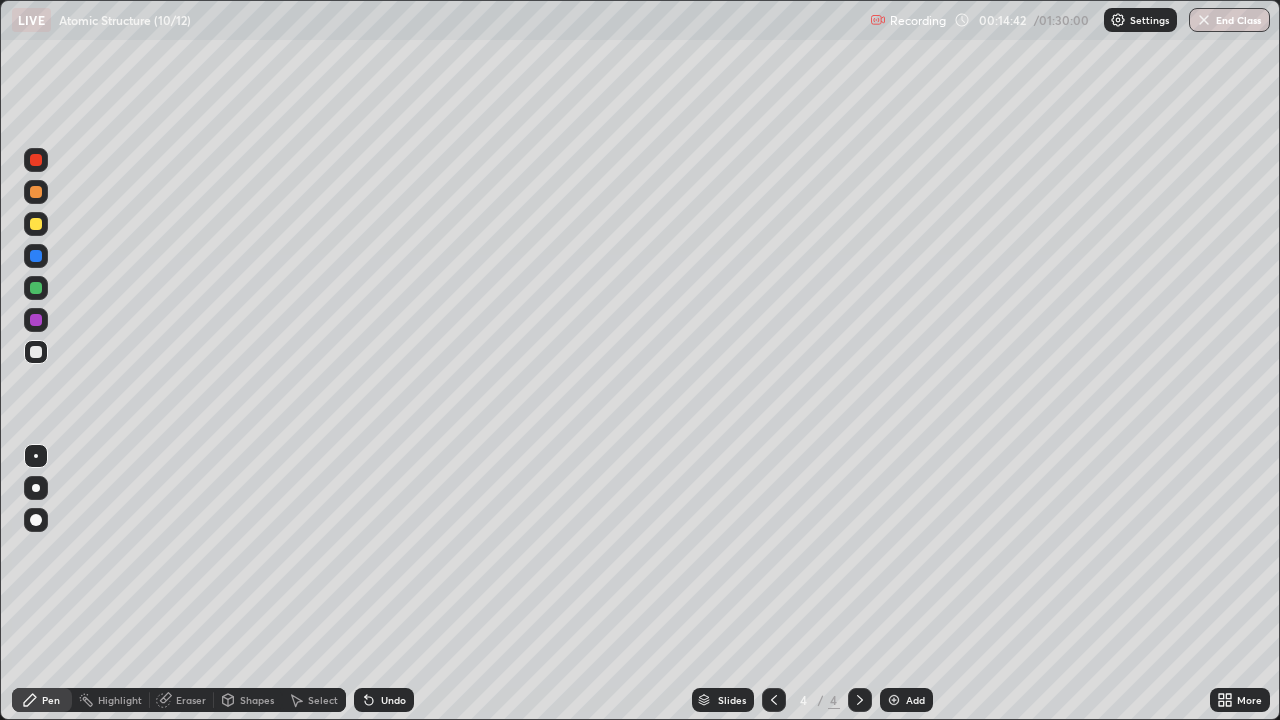 click at bounding box center (36, 224) 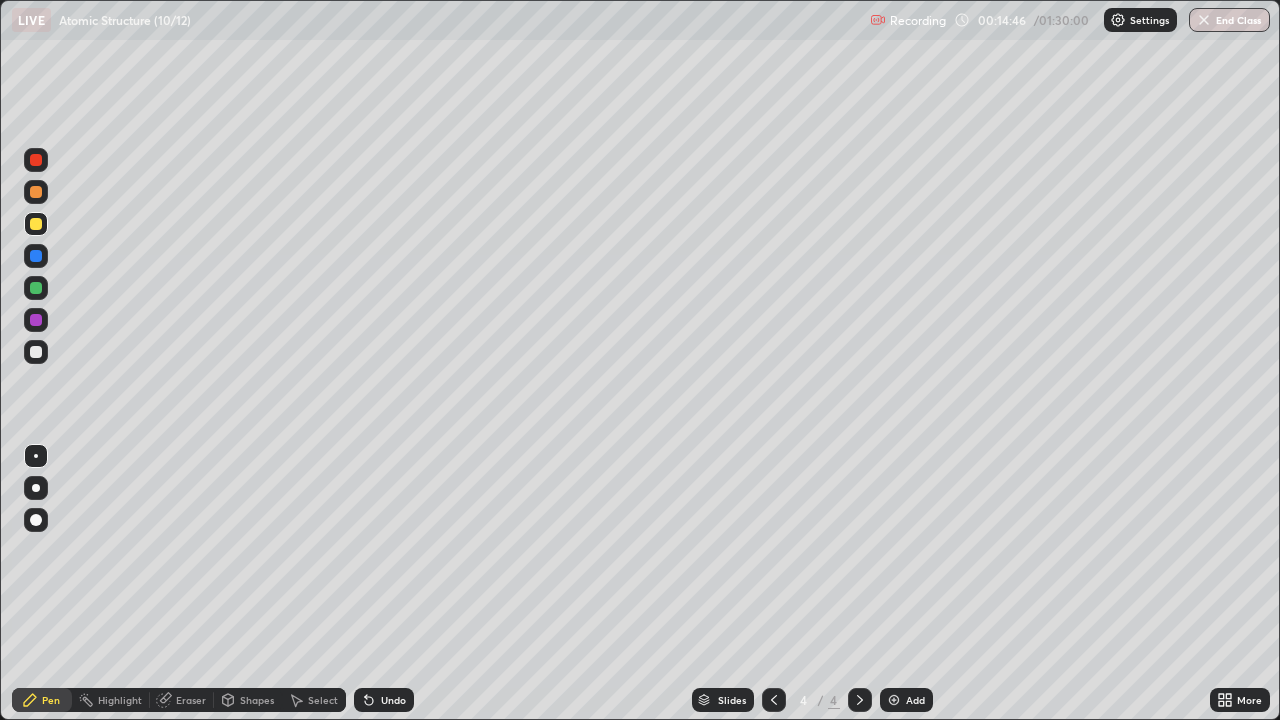 click at bounding box center (36, 352) 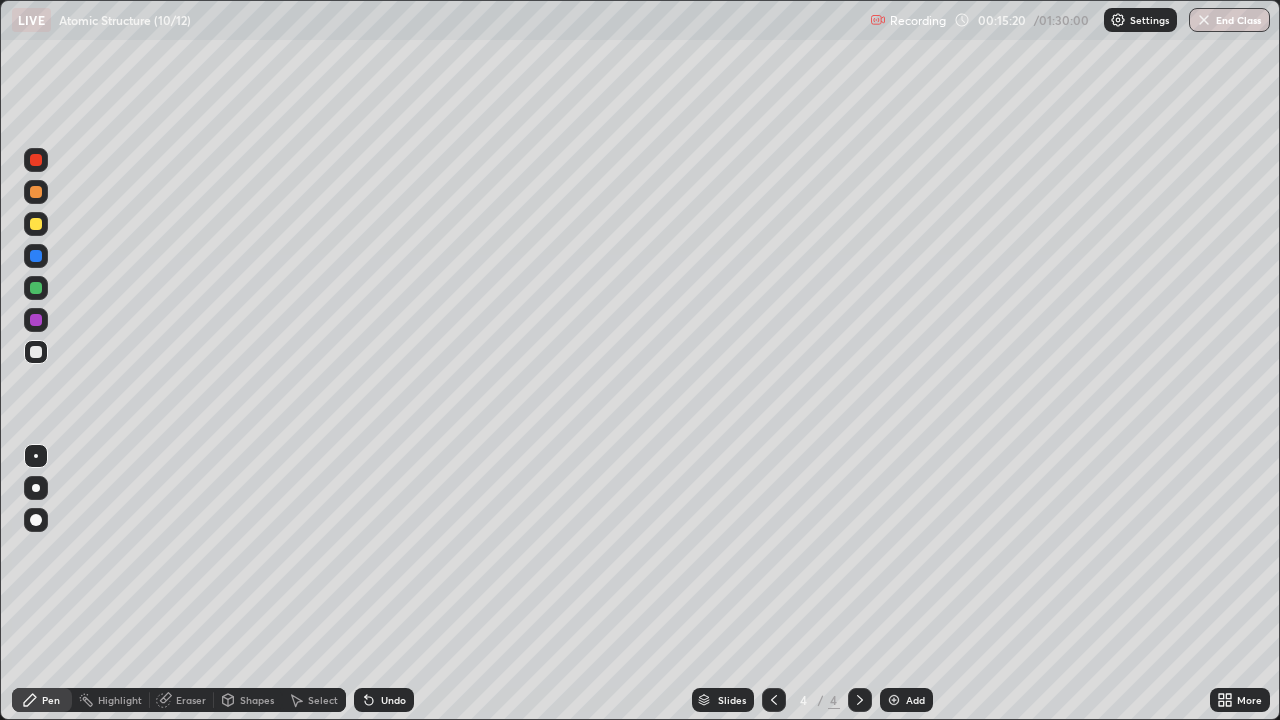 click on "Undo" at bounding box center [384, 700] 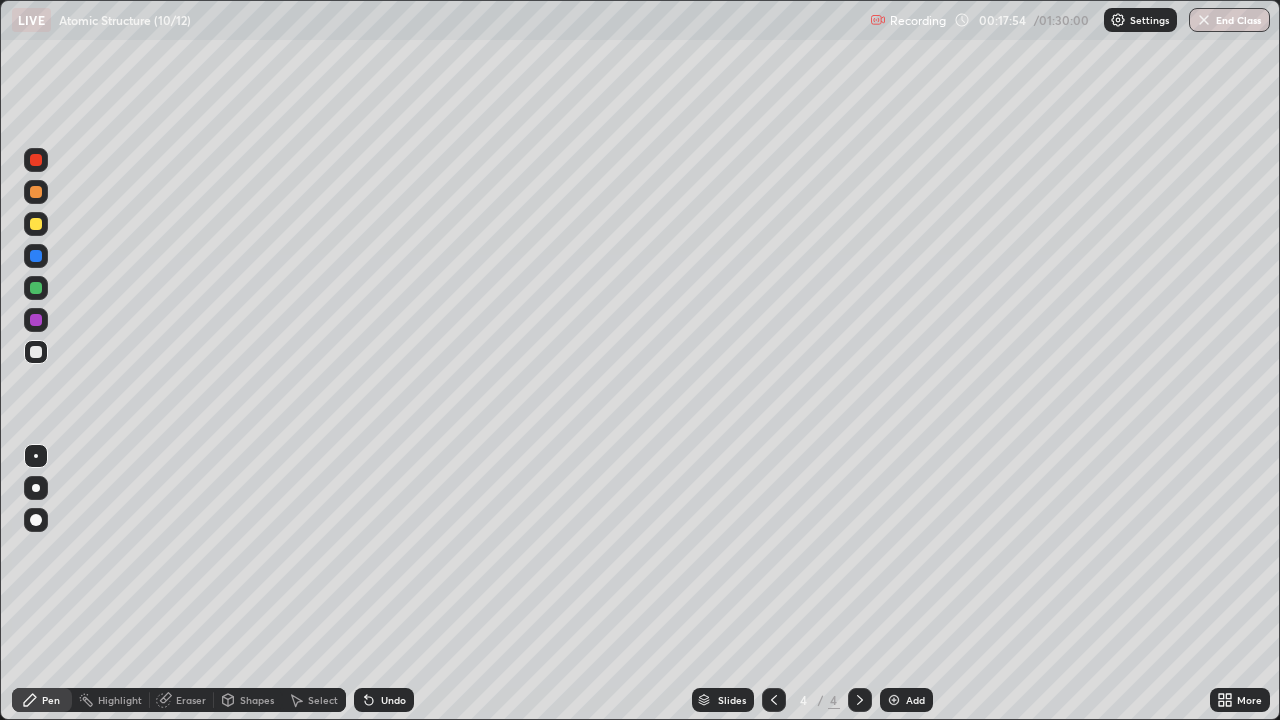 click on "Undo" at bounding box center [384, 700] 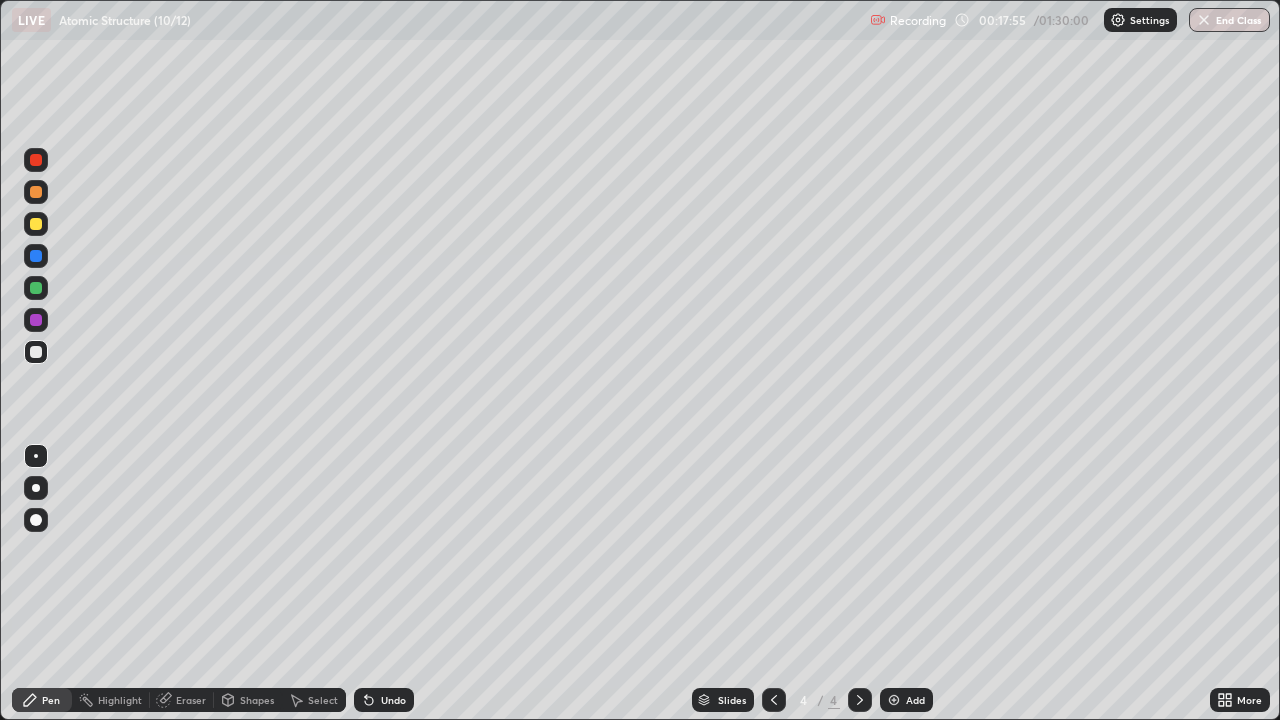 click on "Undo" at bounding box center (384, 700) 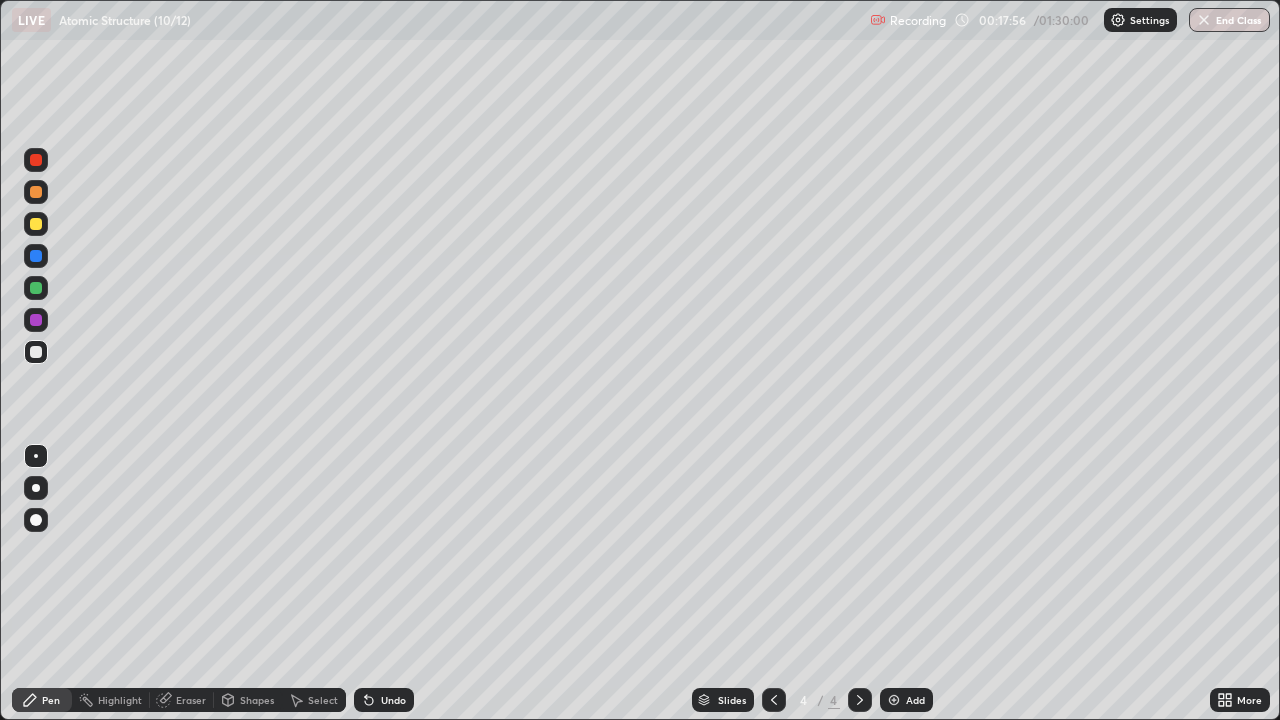 click 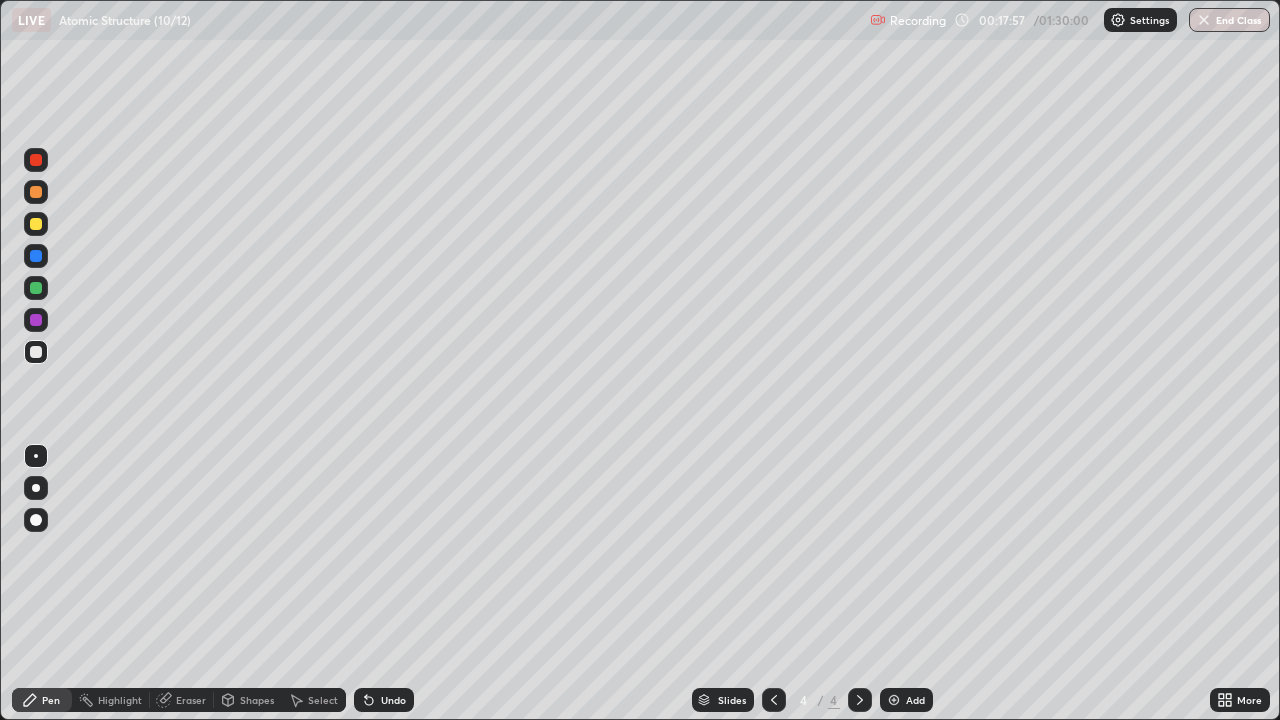 click 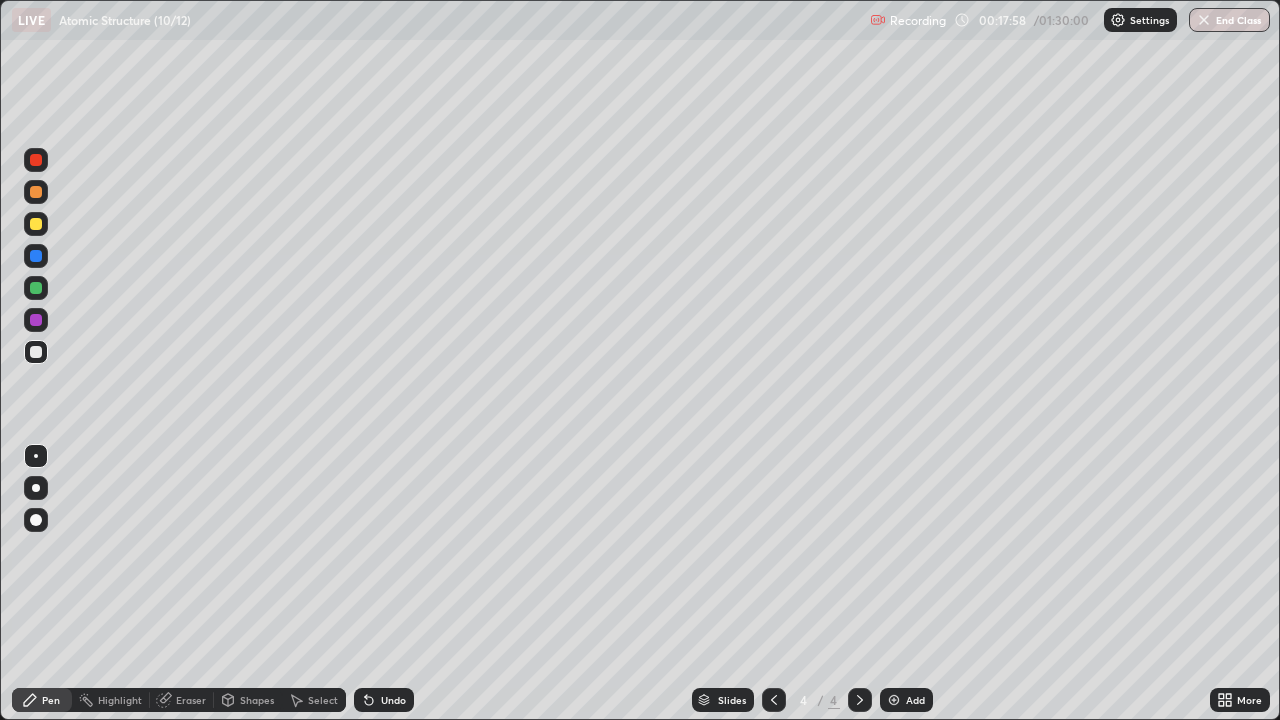 click 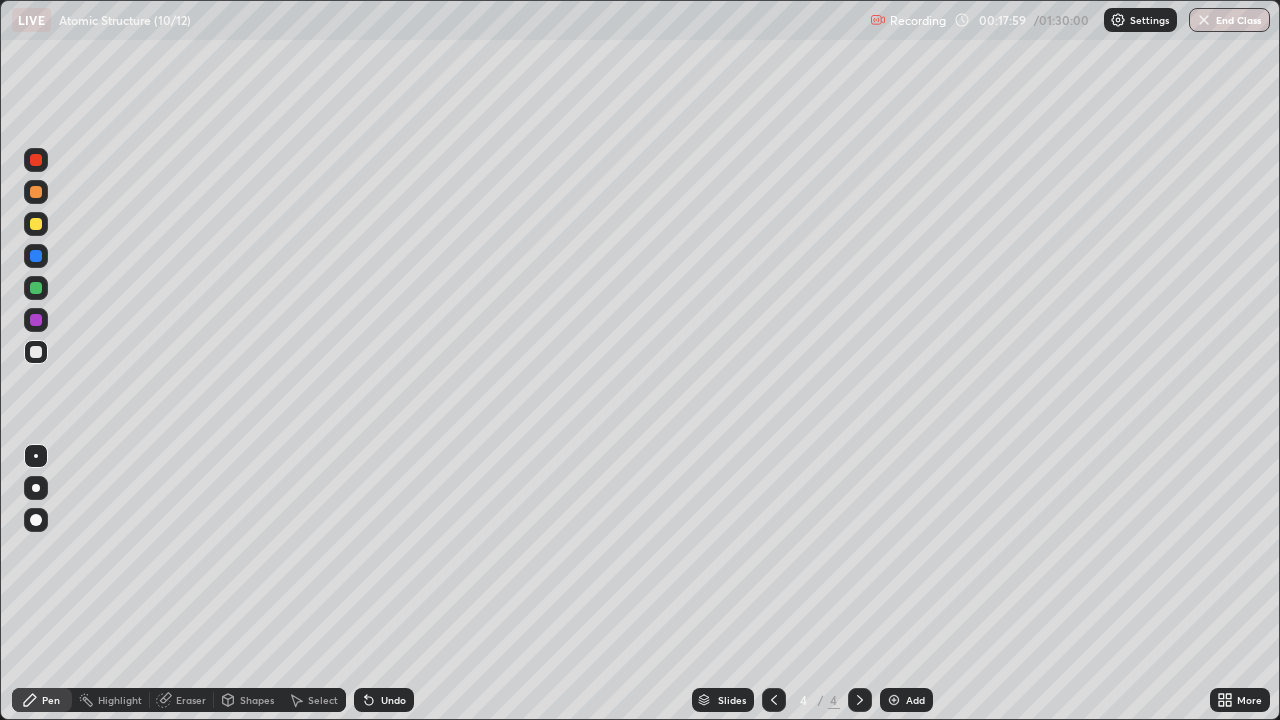 click 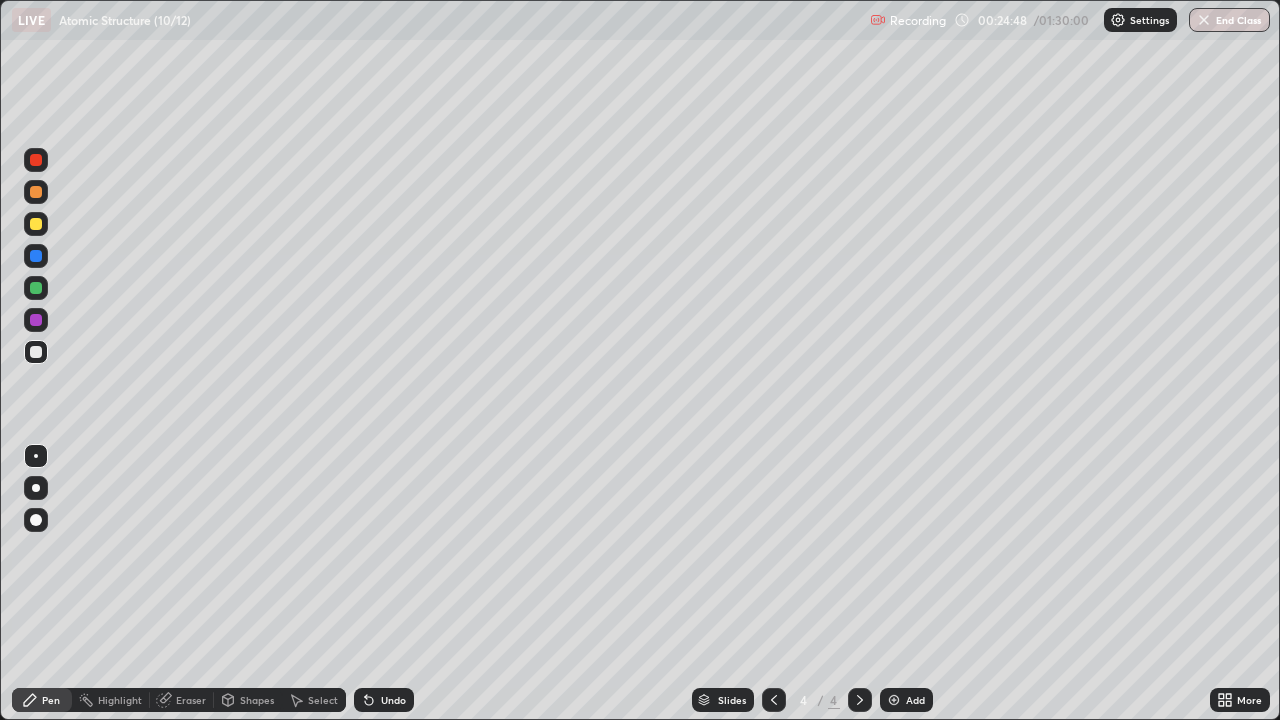 click at bounding box center (894, 700) 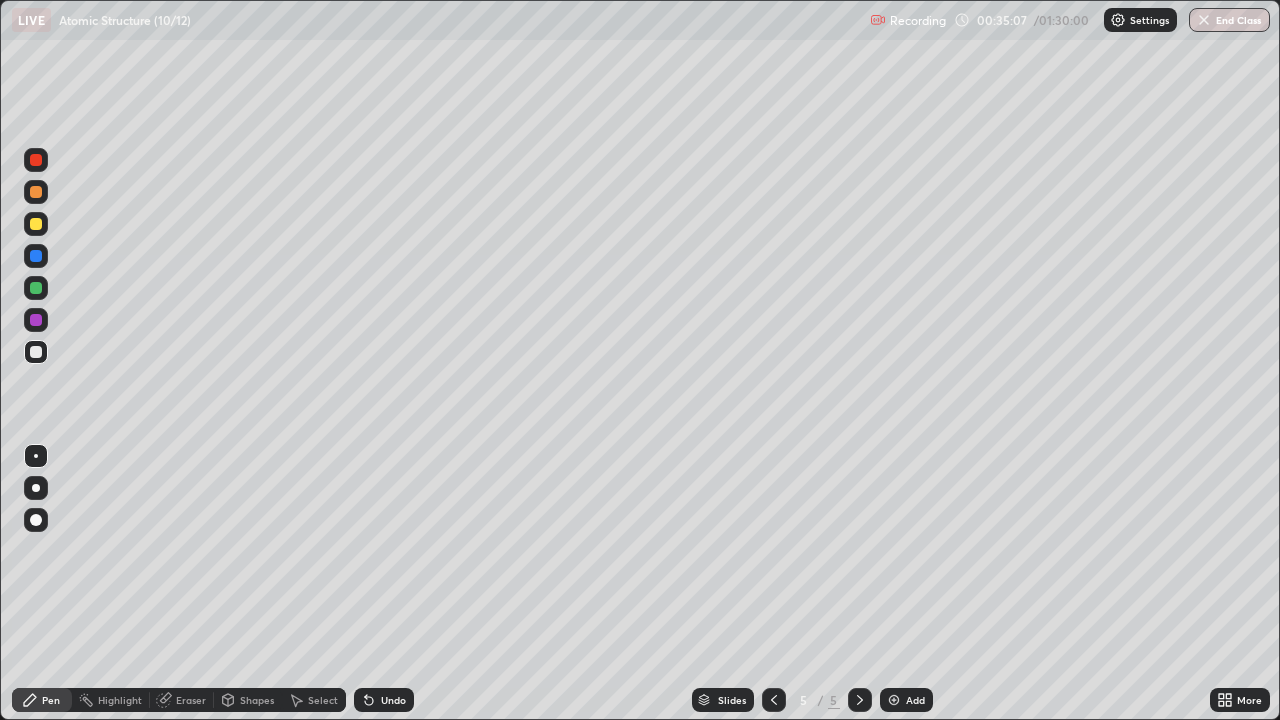 click on "Undo" at bounding box center (393, 700) 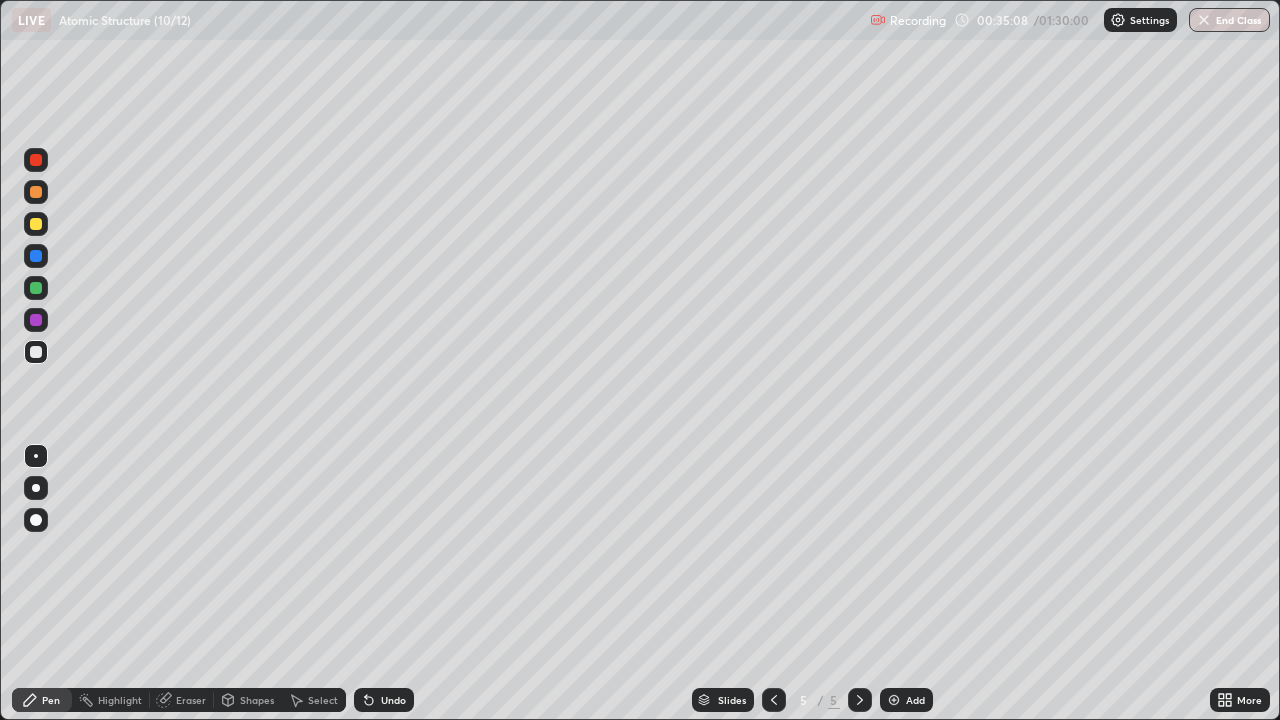 click on "Undo" at bounding box center [384, 700] 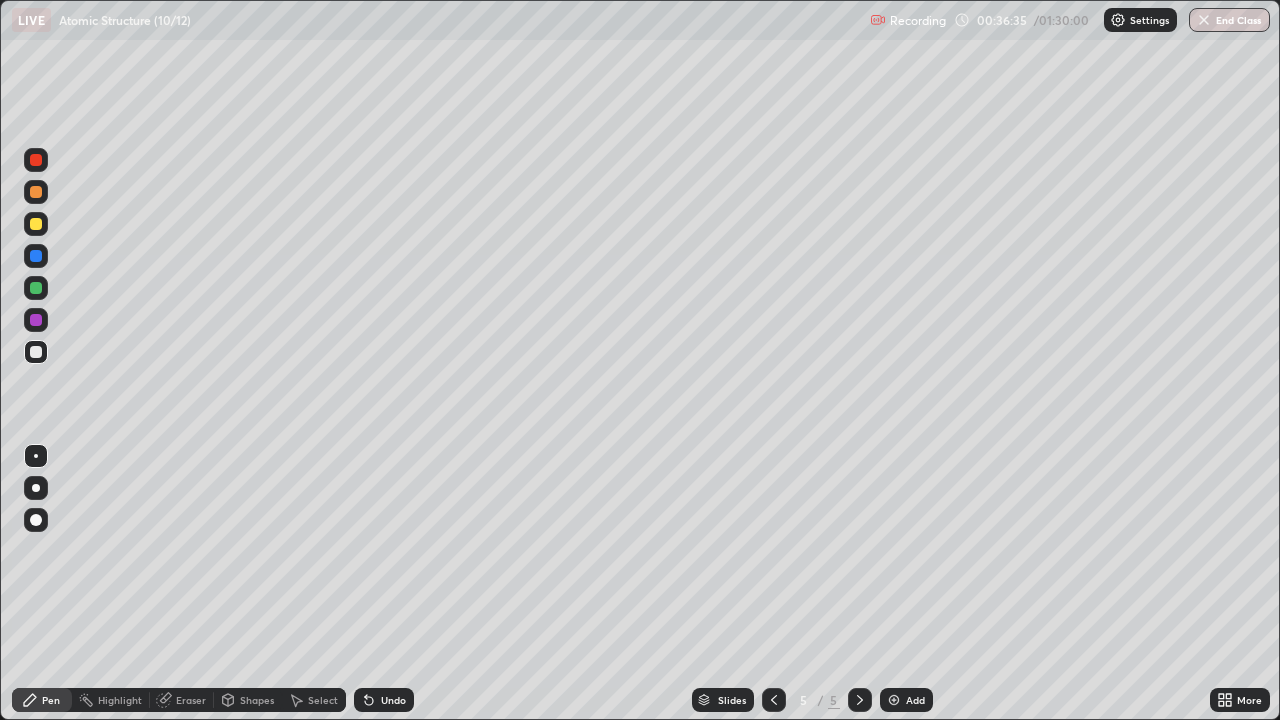 click at bounding box center [36, 224] 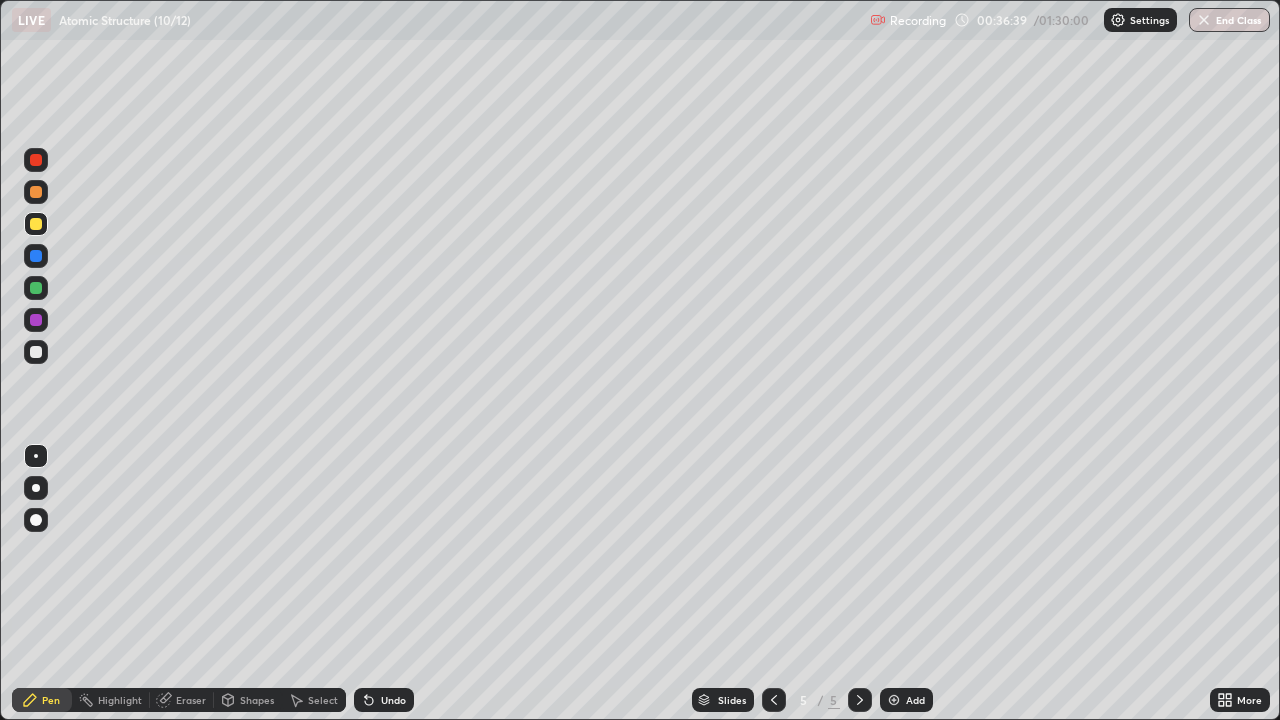click at bounding box center [36, 352] 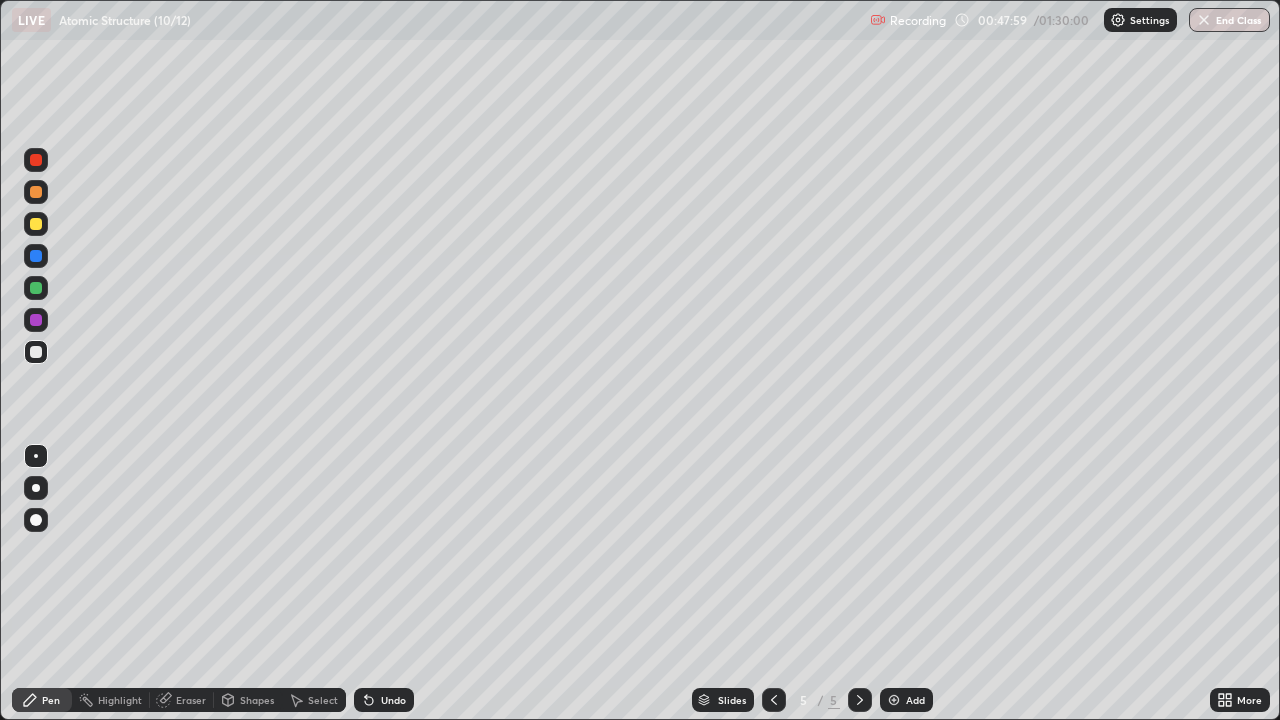 click on "Undo" at bounding box center (393, 700) 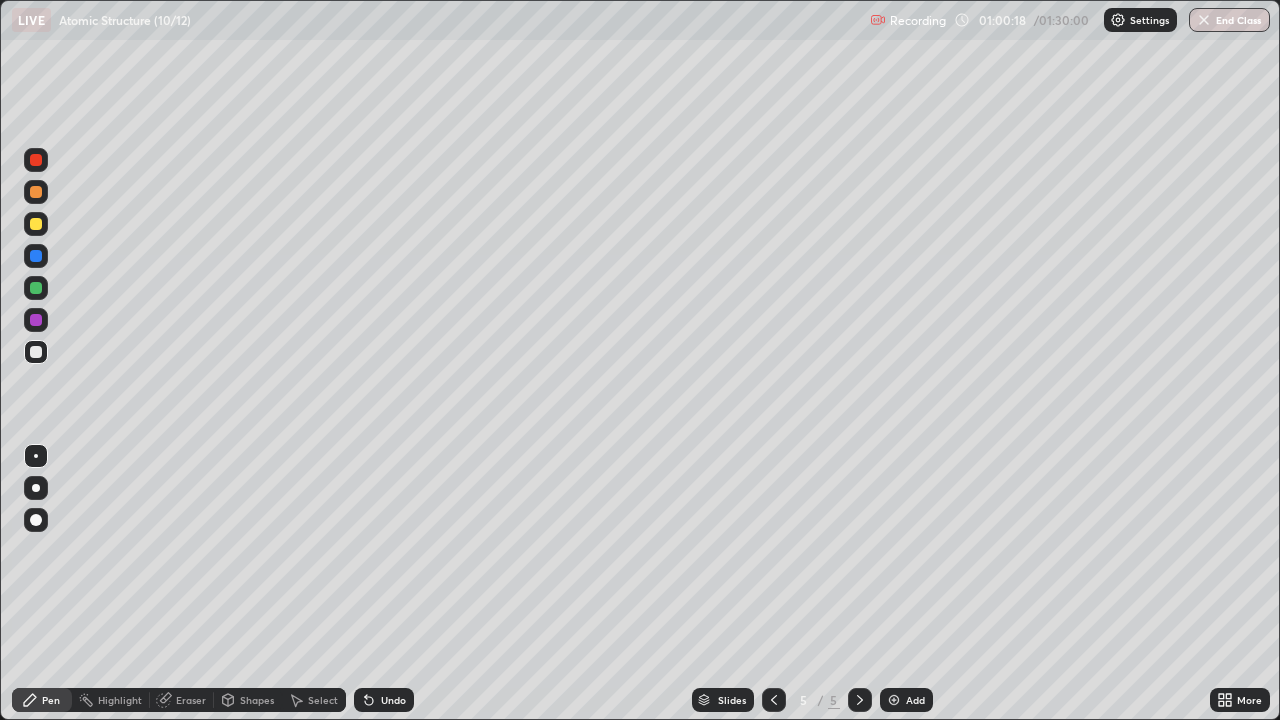 click at bounding box center (894, 700) 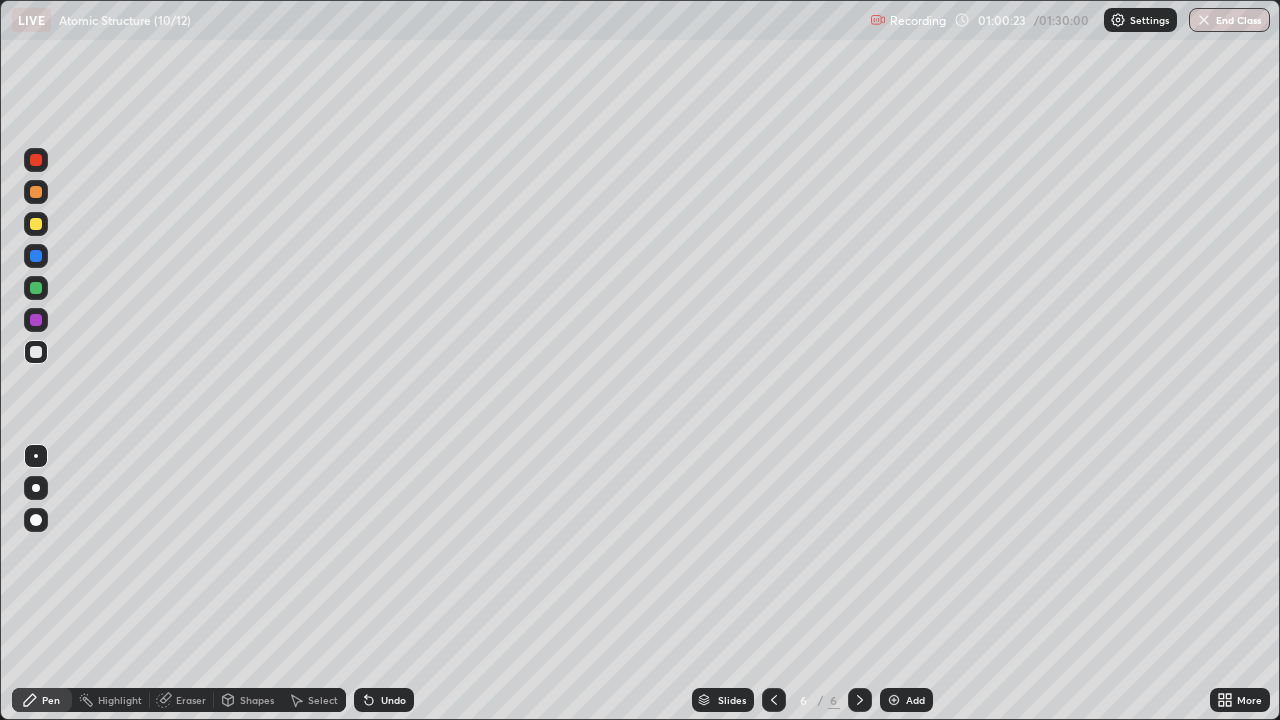 click on "Undo" at bounding box center [393, 700] 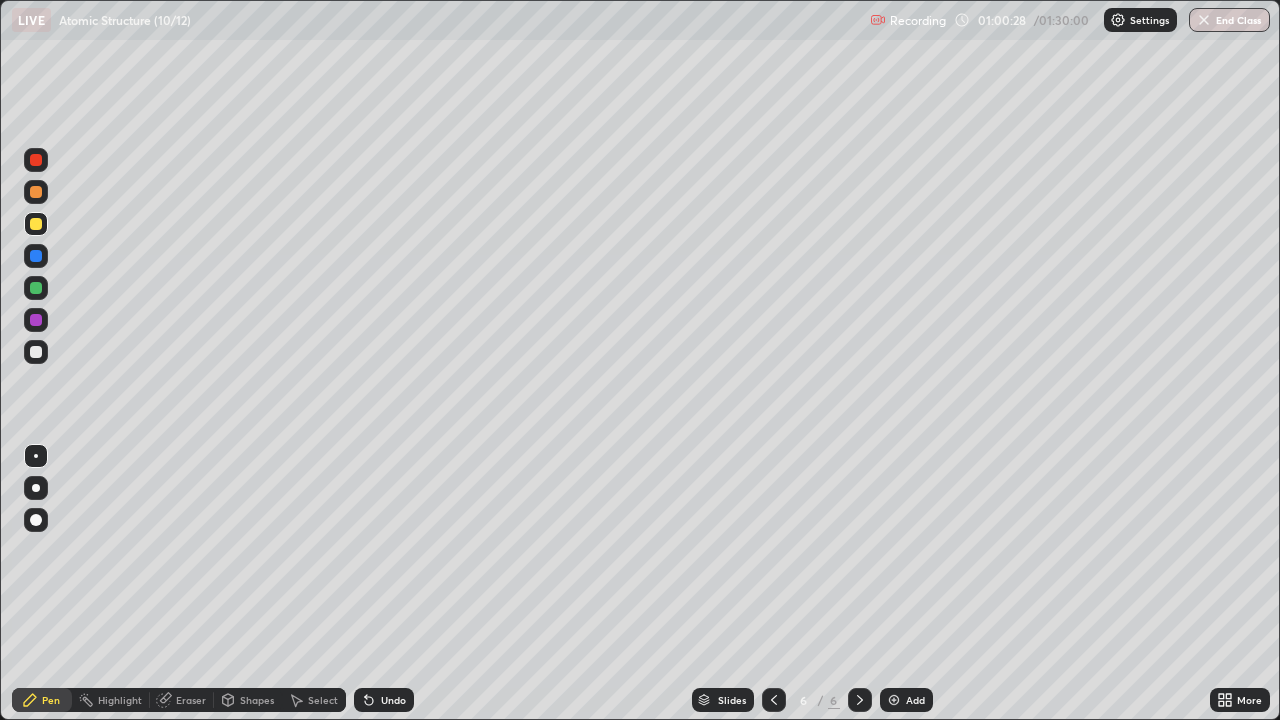 click at bounding box center [36, 352] 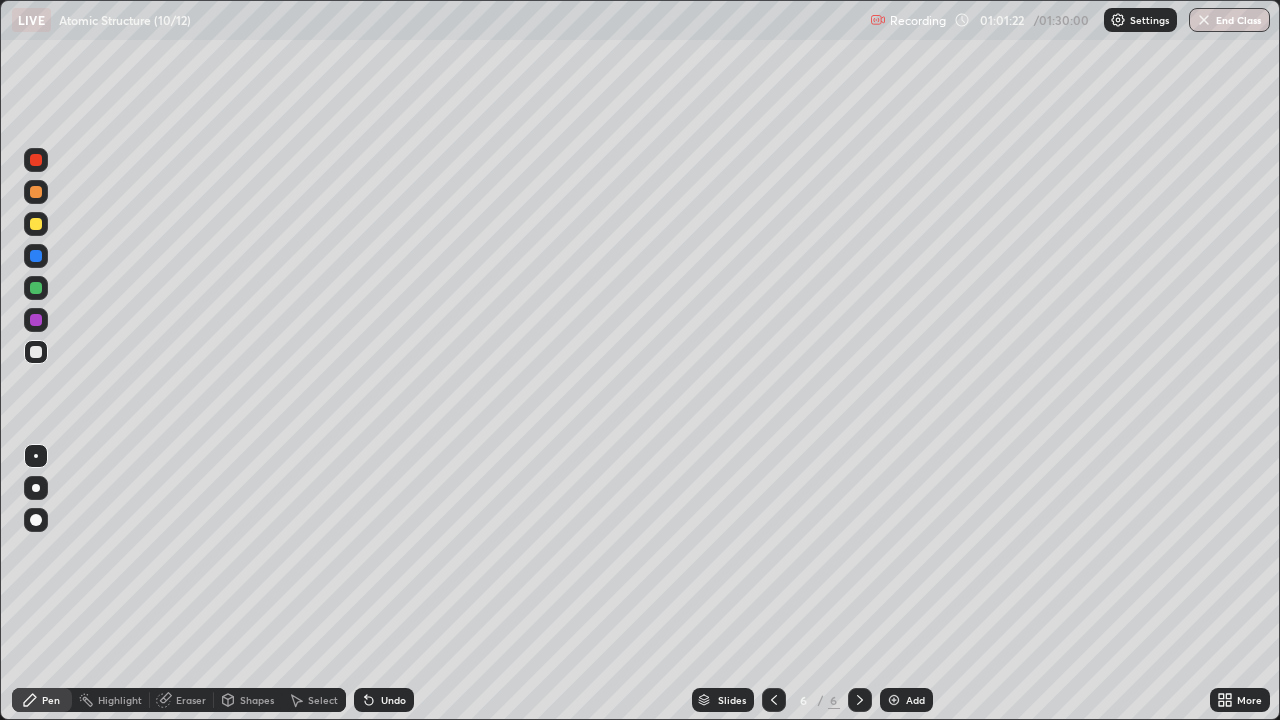 click on "Shapes" at bounding box center [257, 700] 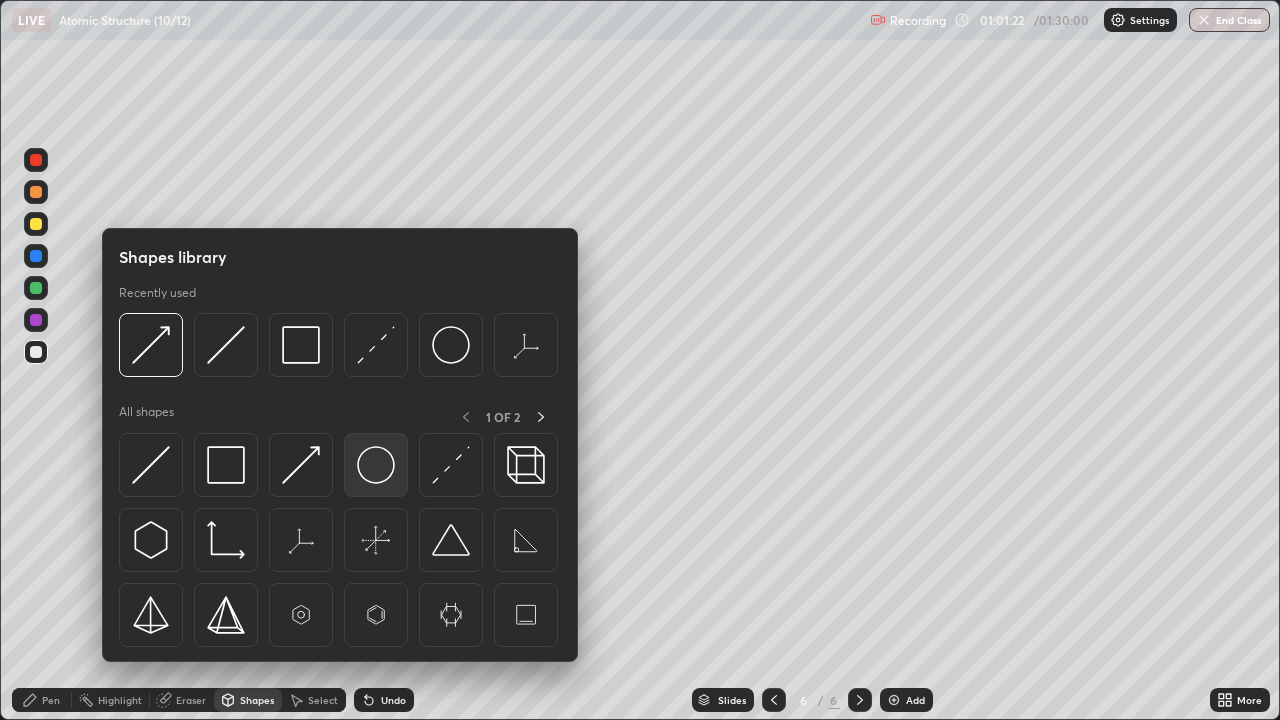 click at bounding box center (376, 465) 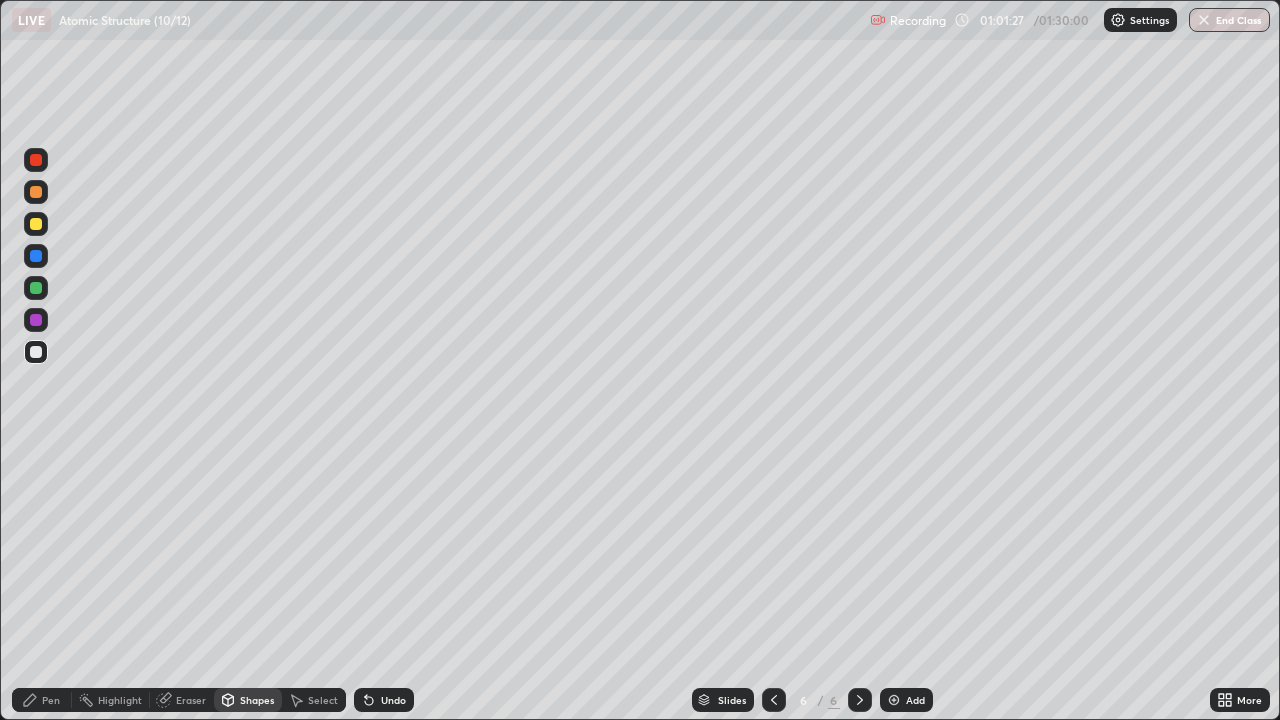 click on "Shapes" at bounding box center [257, 700] 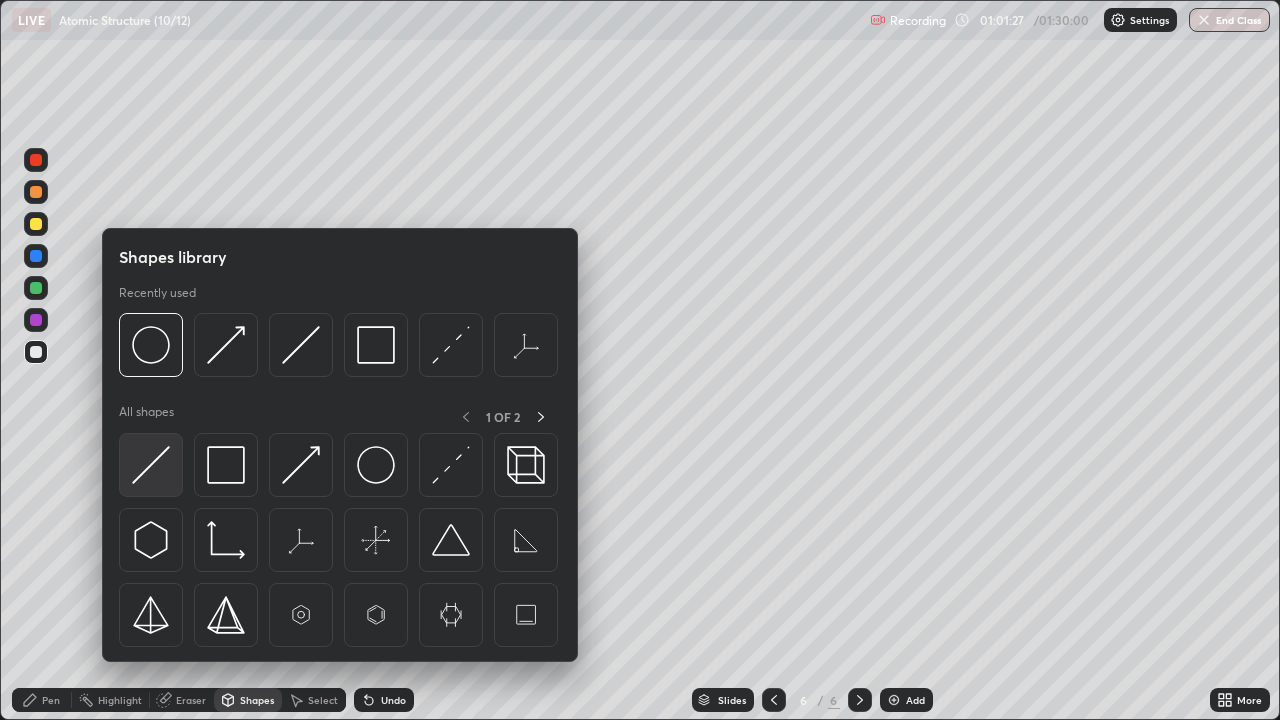 click at bounding box center [151, 465] 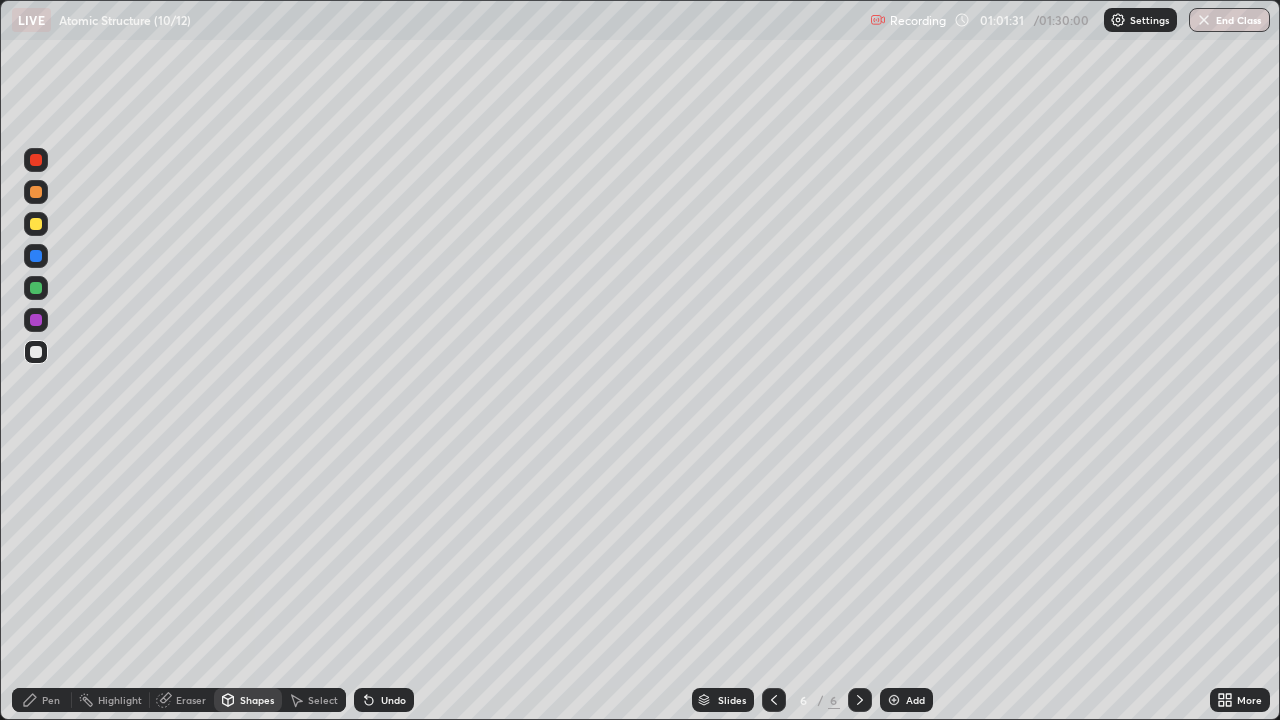 click on "Pen" at bounding box center [51, 700] 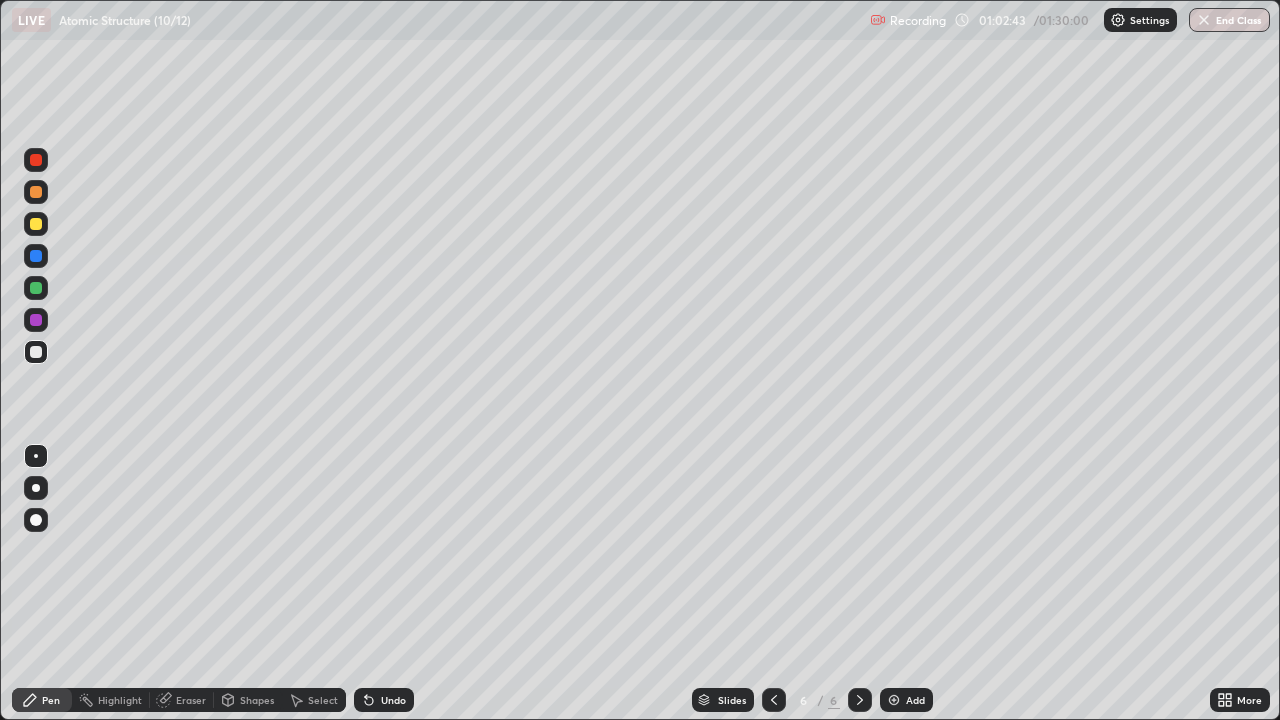 click on "Undo" at bounding box center (393, 700) 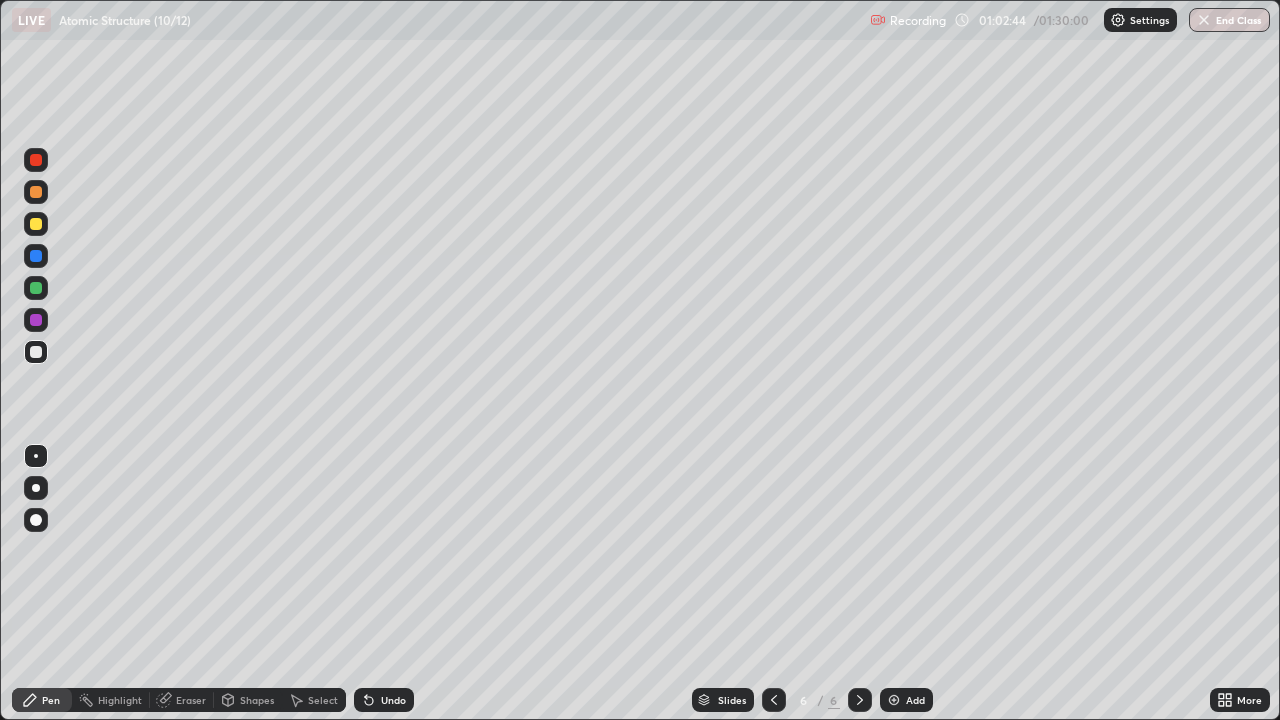 click on "Undo" at bounding box center (393, 700) 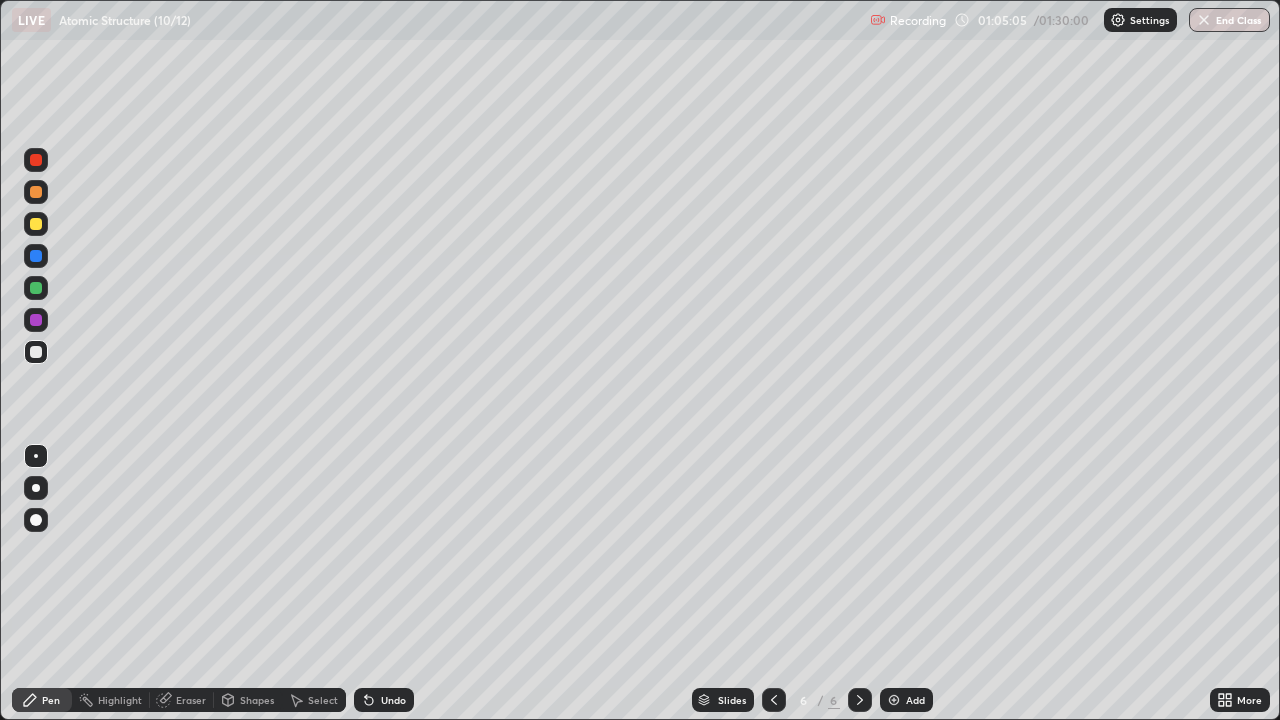 click on "Shapes" at bounding box center [257, 700] 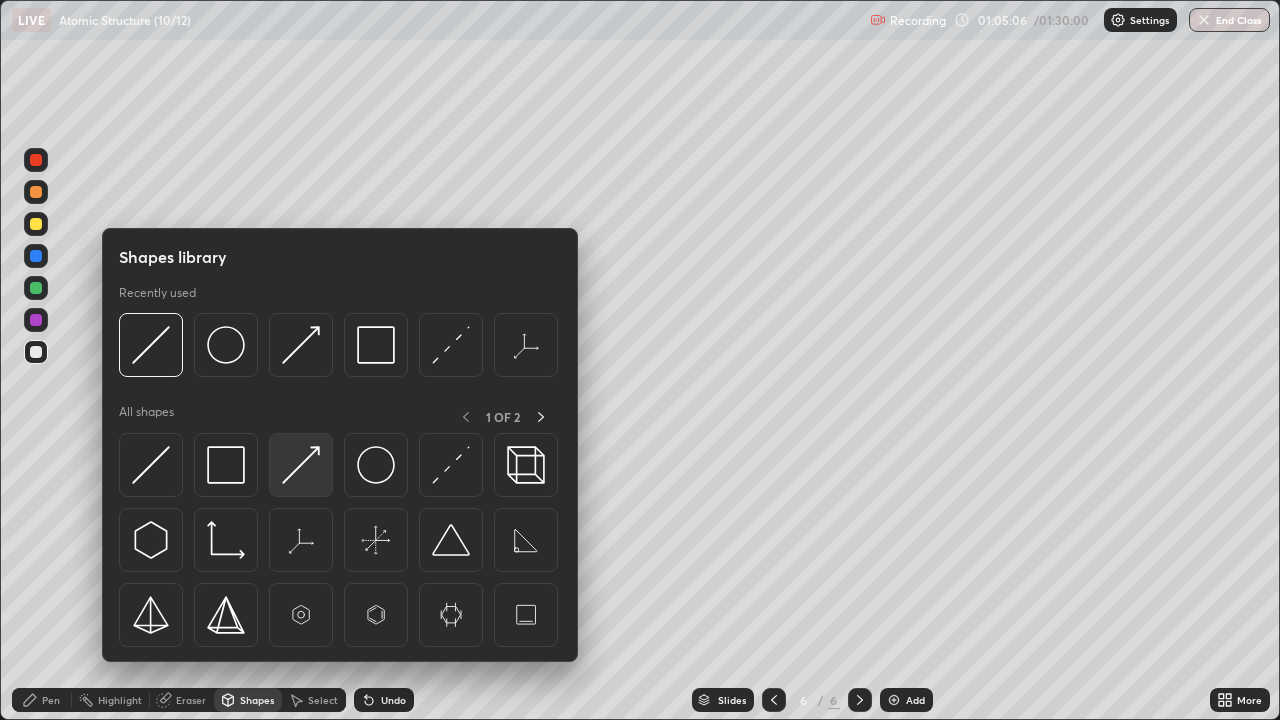 click at bounding box center [301, 465] 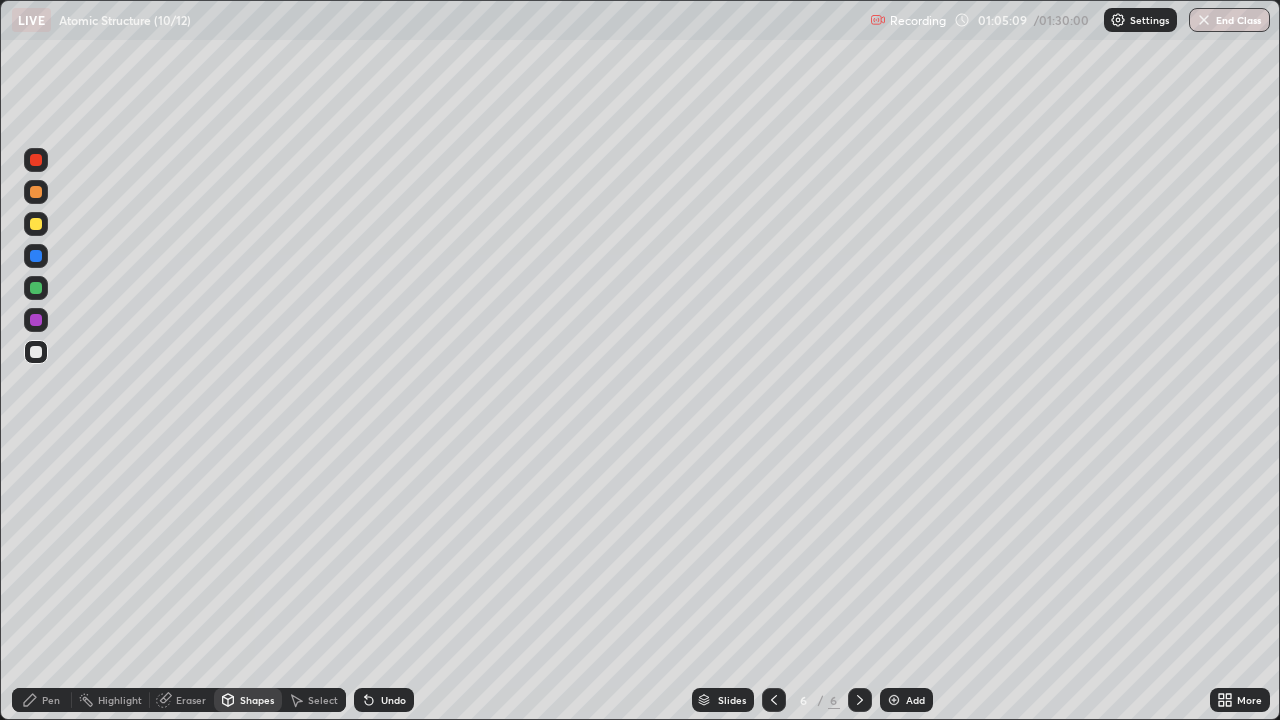 click on "Pen" at bounding box center (51, 700) 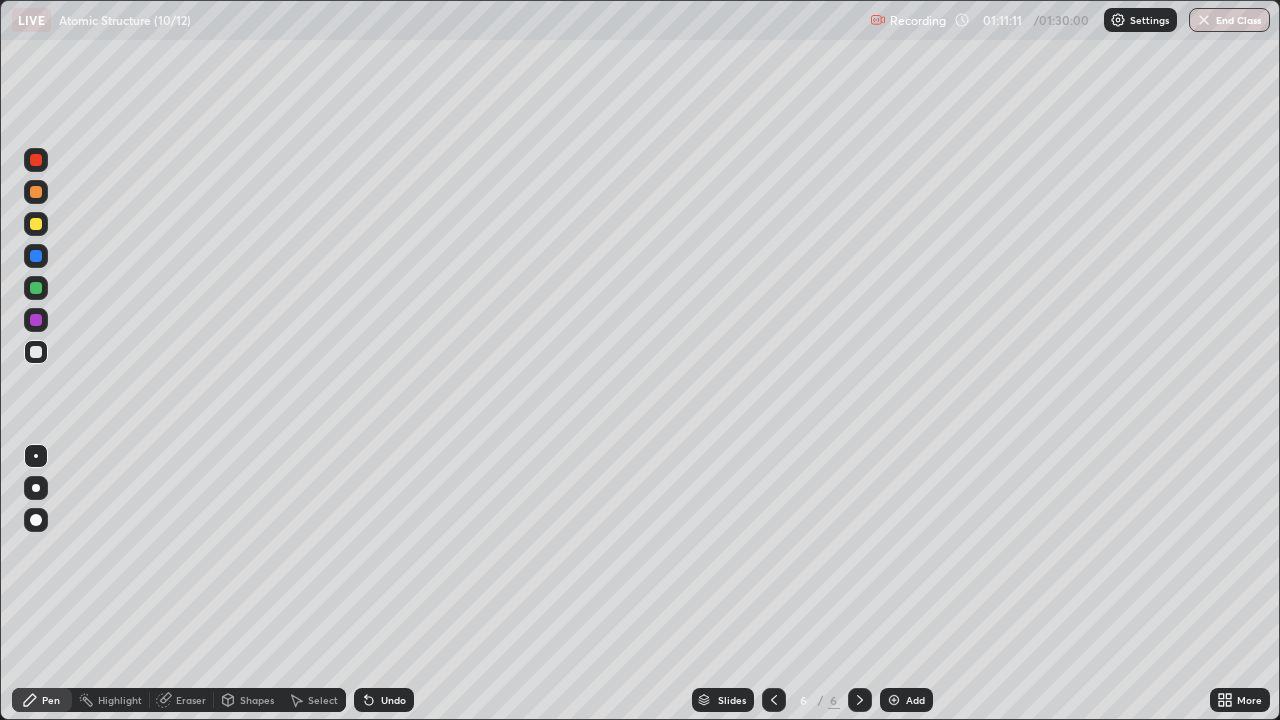 click 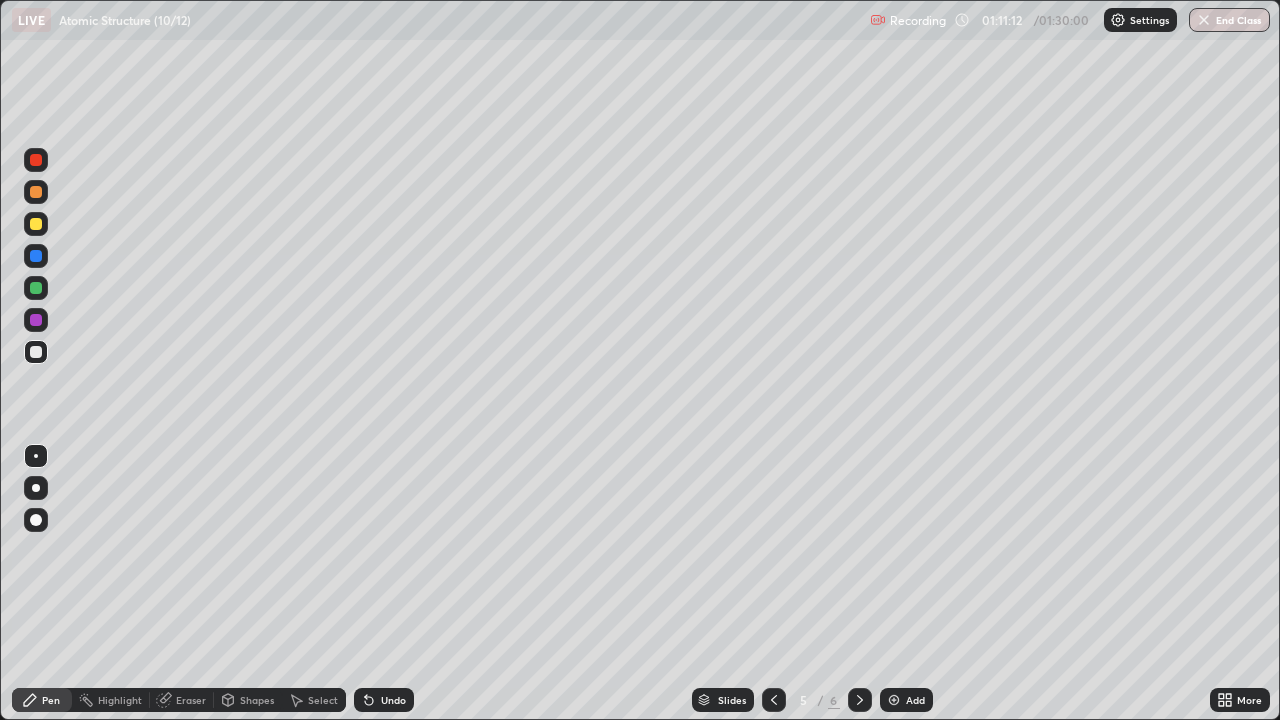 click on "Add" at bounding box center (915, 700) 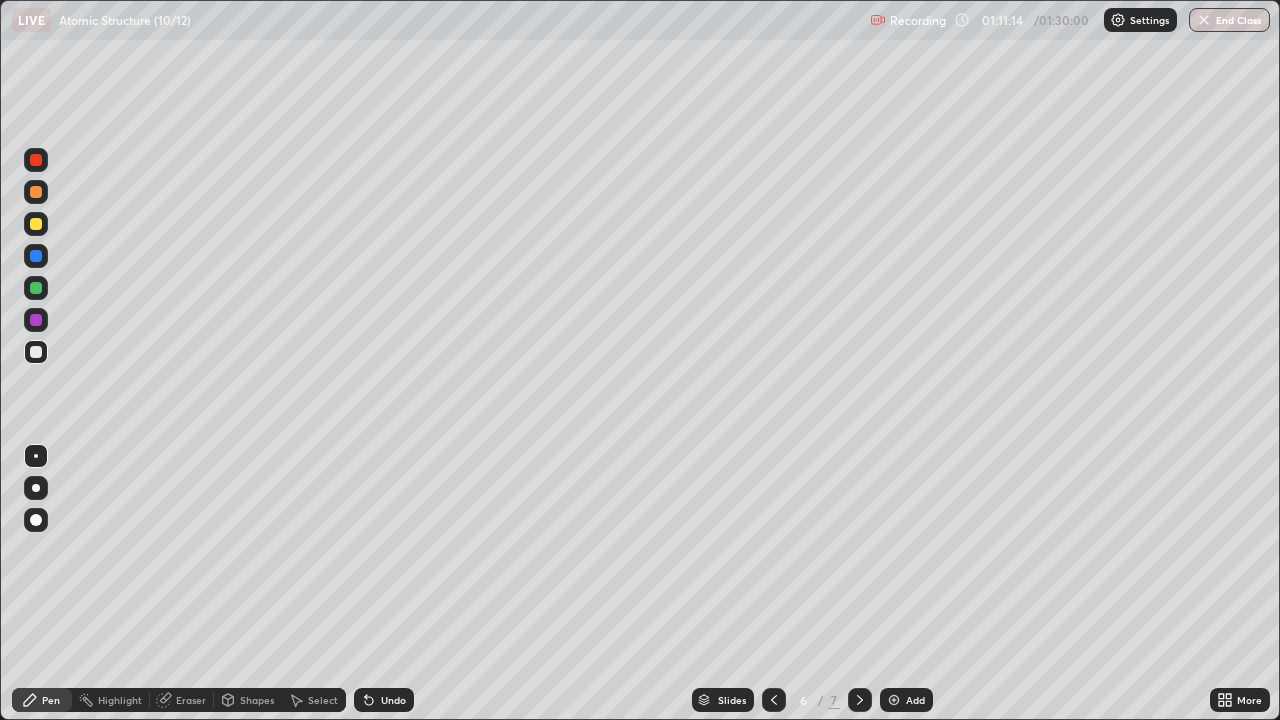 click at bounding box center [36, 224] 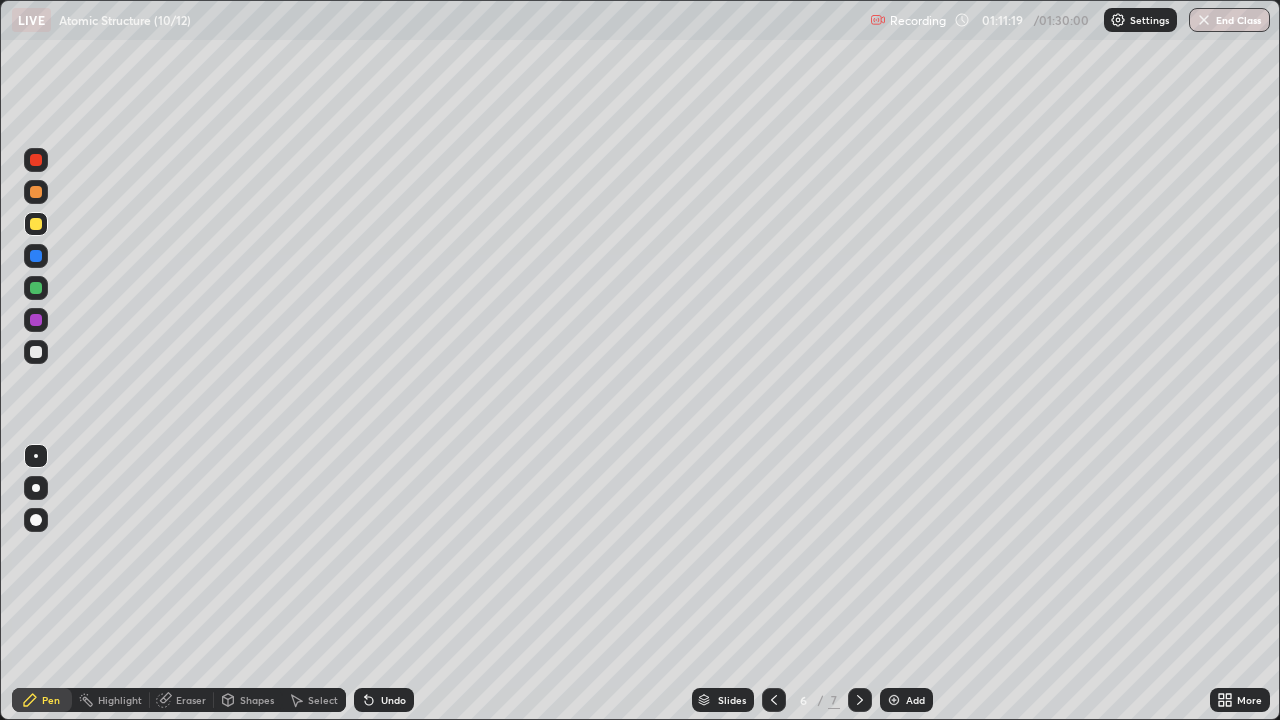 click at bounding box center [36, 192] 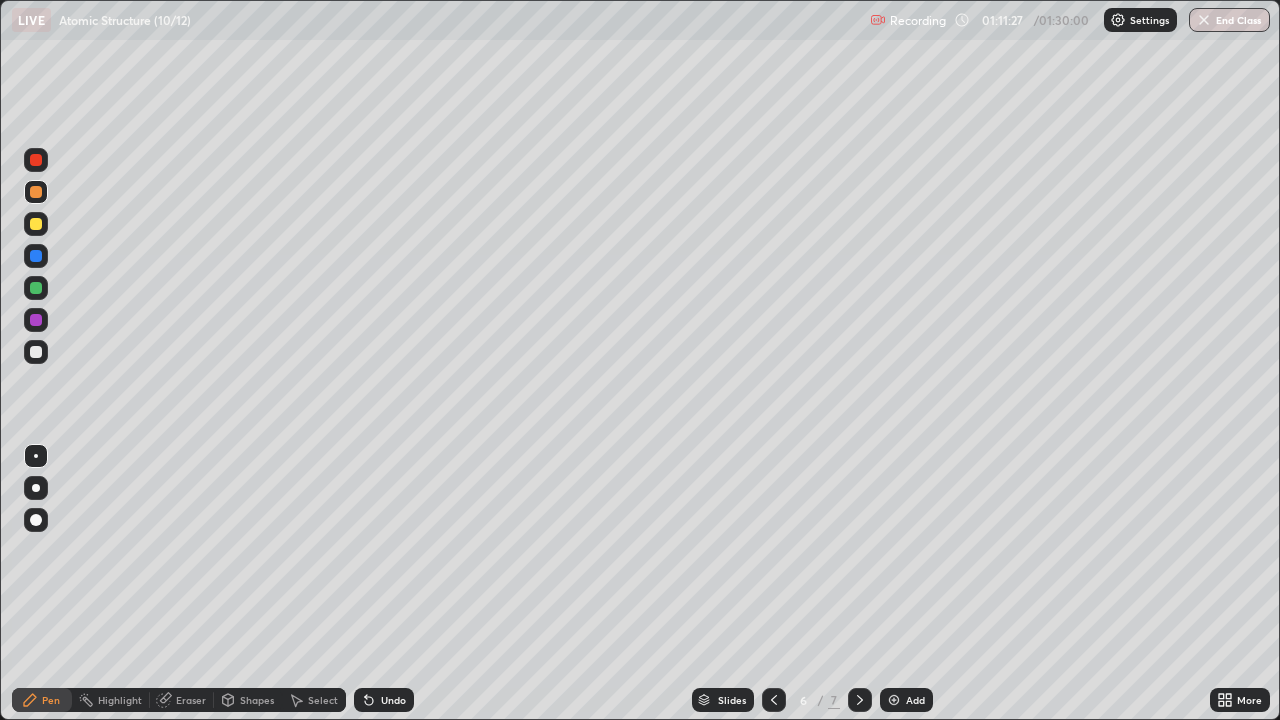 click at bounding box center (36, 352) 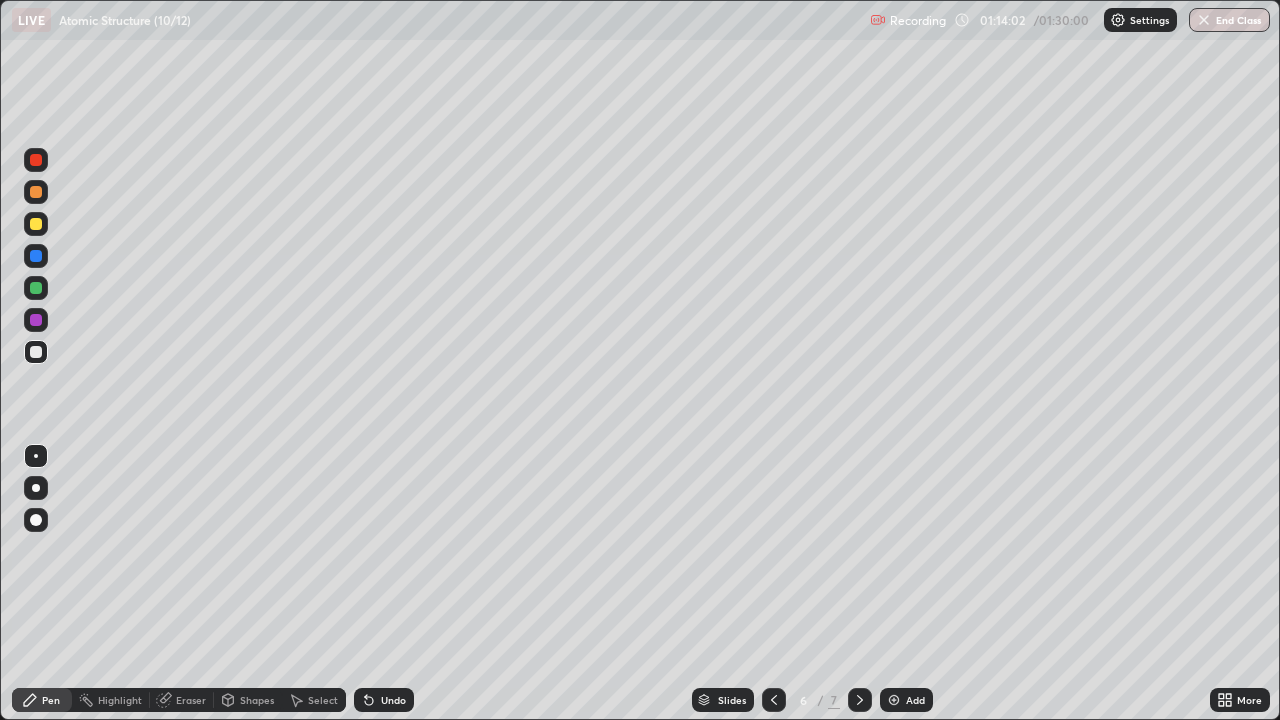 click 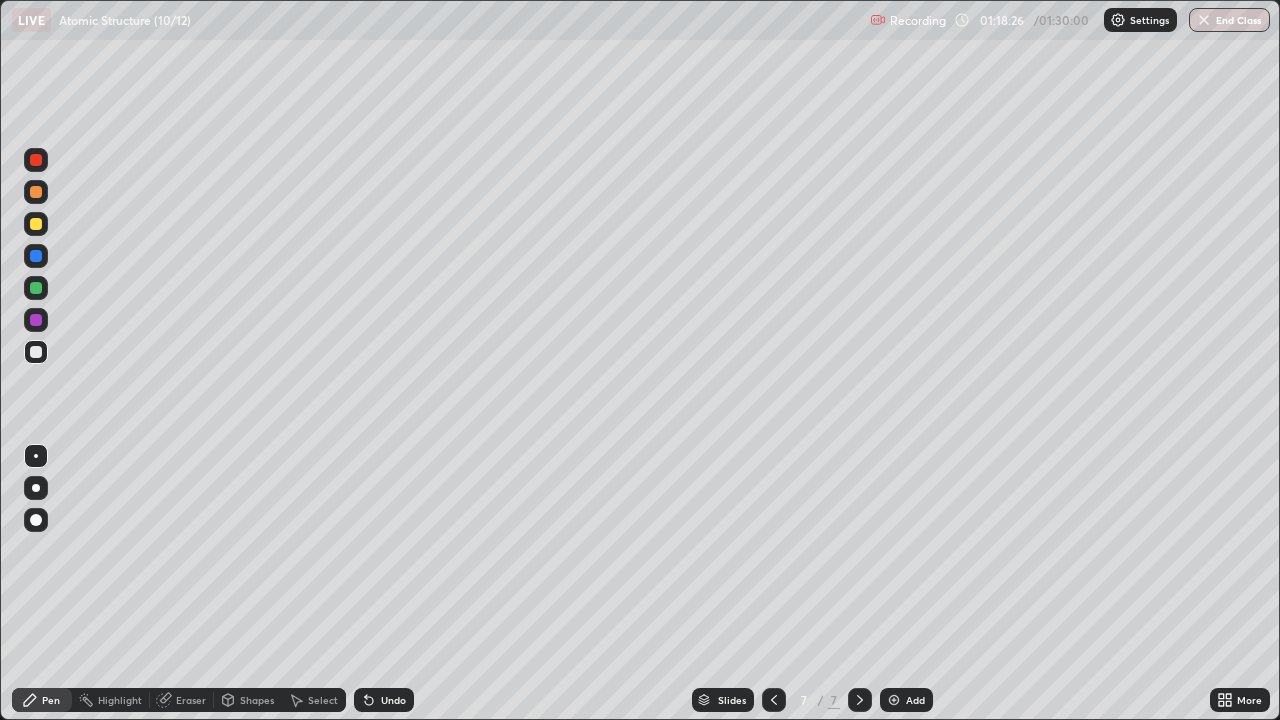 click on "Add" at bounding box center (915, 700) 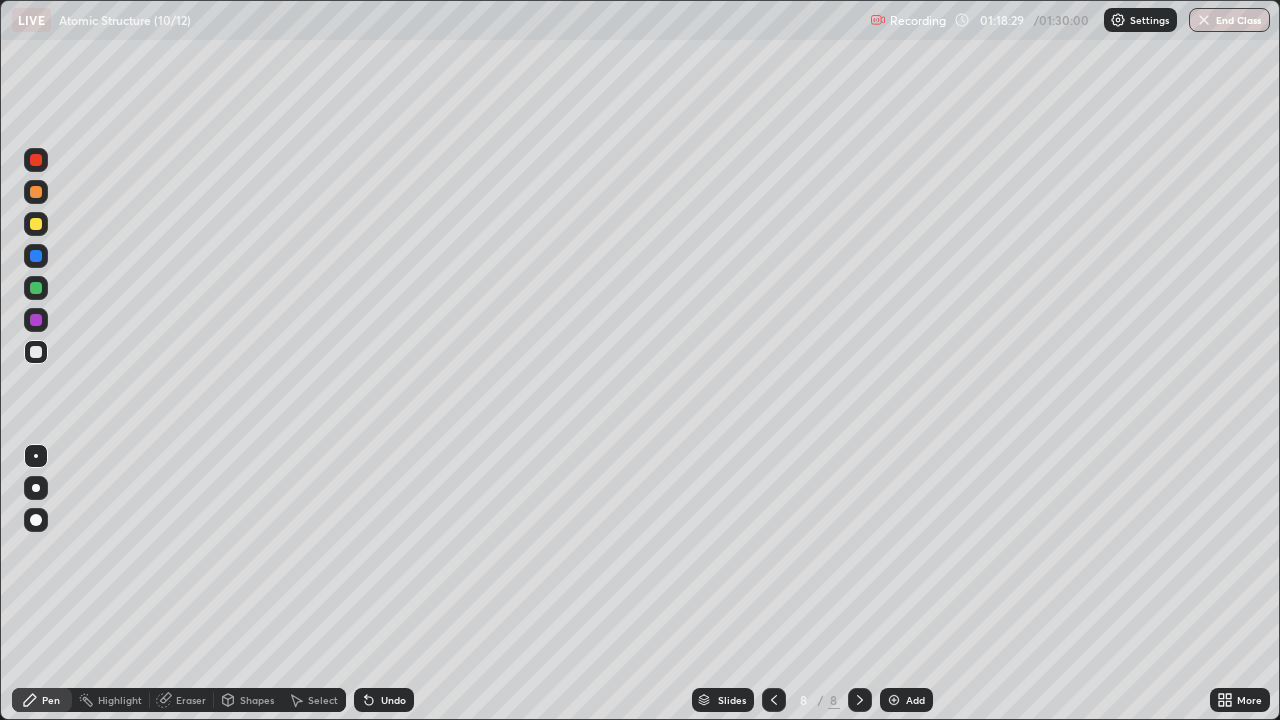 click at bounding box center (36, 224) 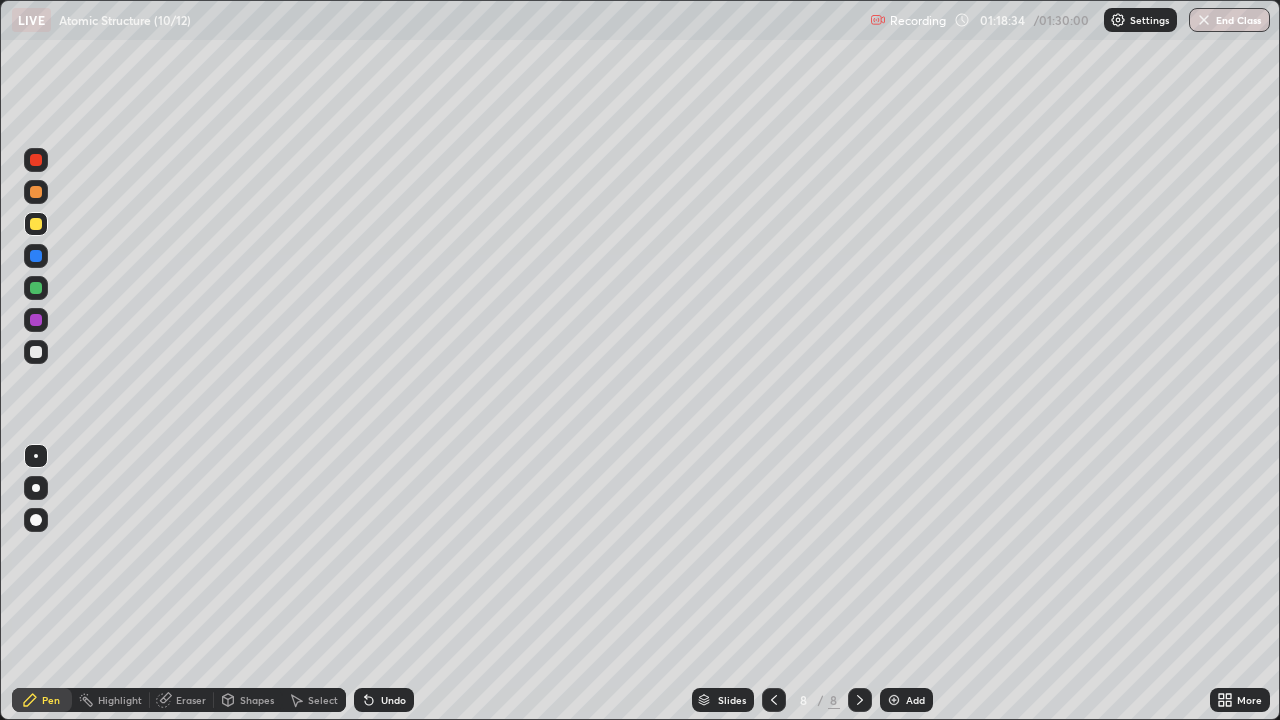 click at bounding box center [36, 352] 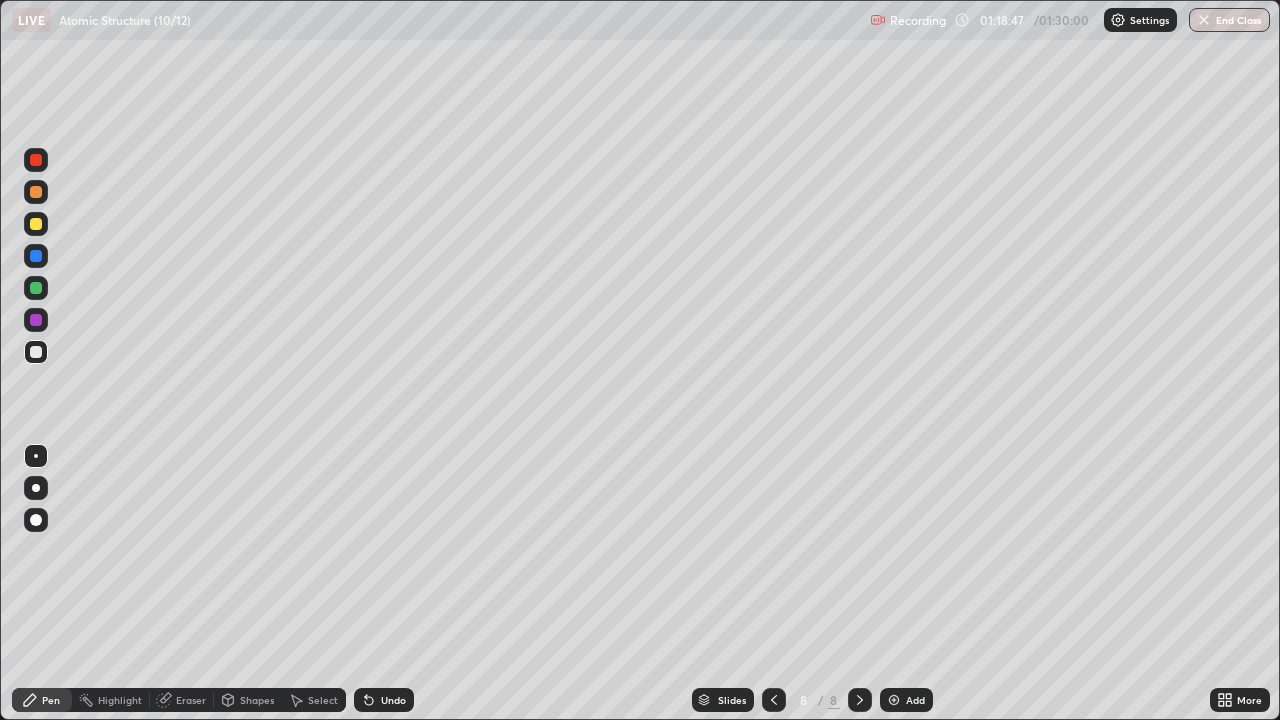 click at bounding box center [36, 160] 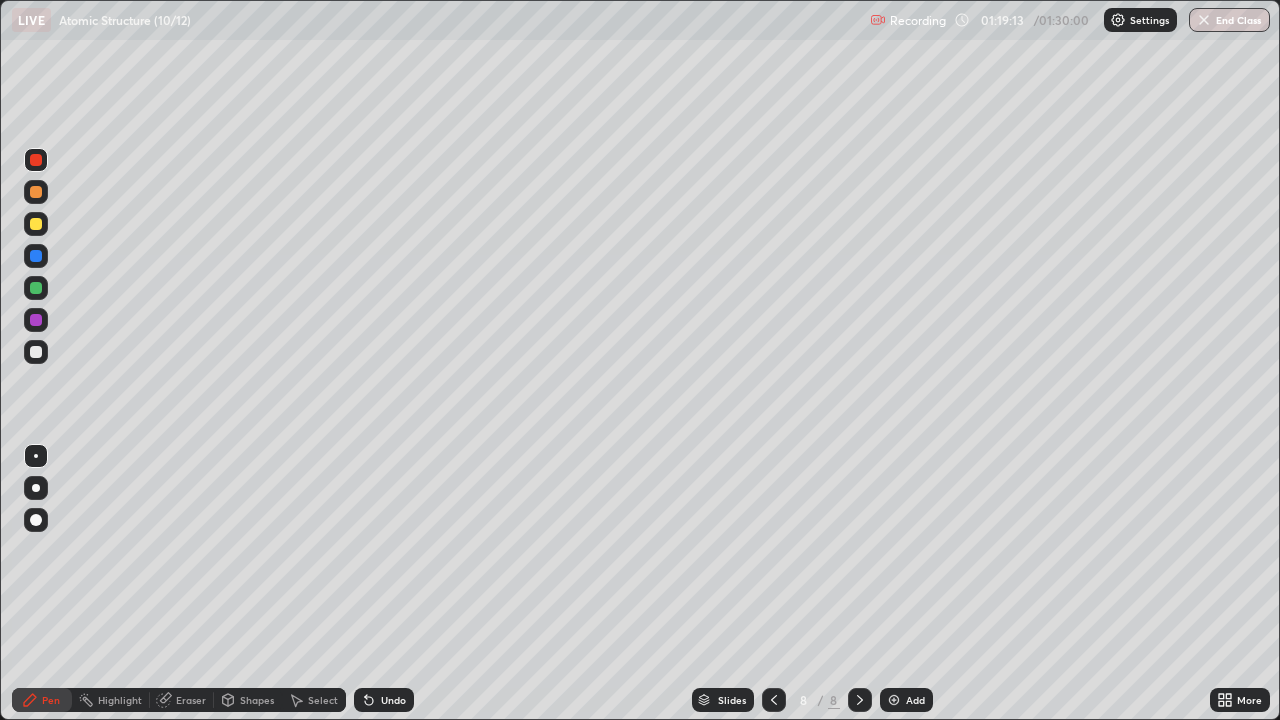 click at bounding box center (36, 352) 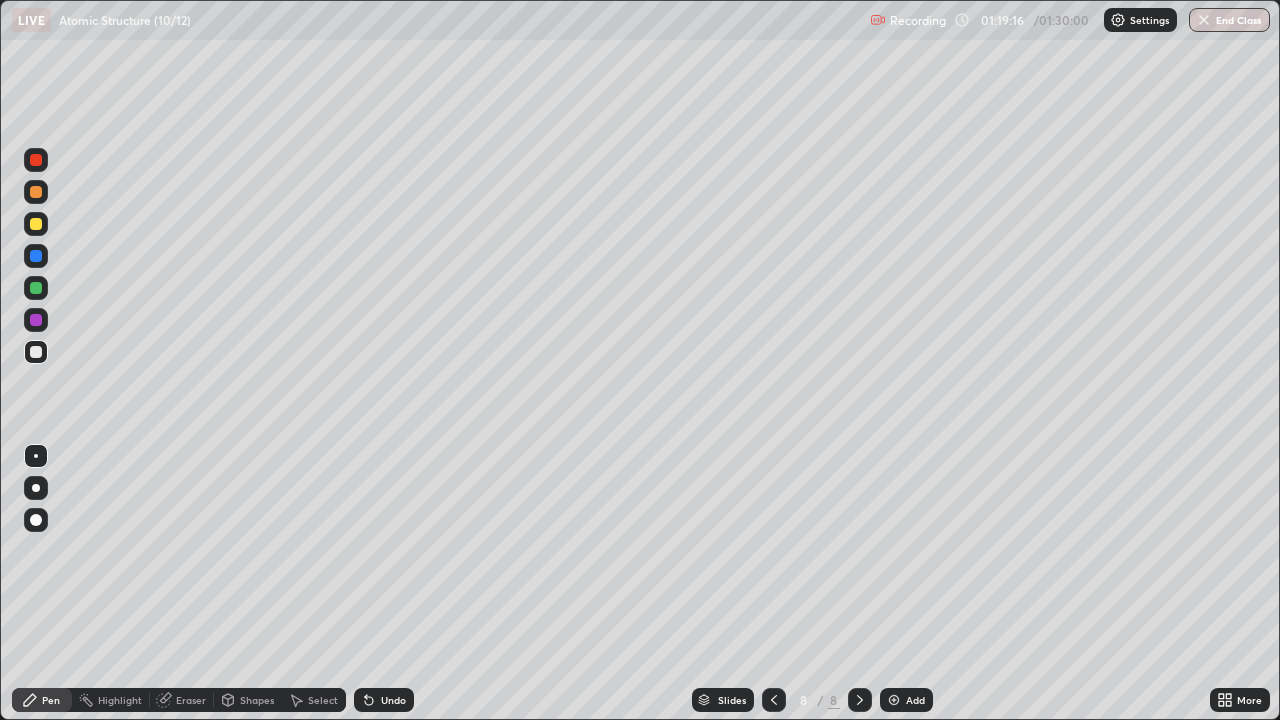 click on "Shapes" at bounding box center (257, 700) 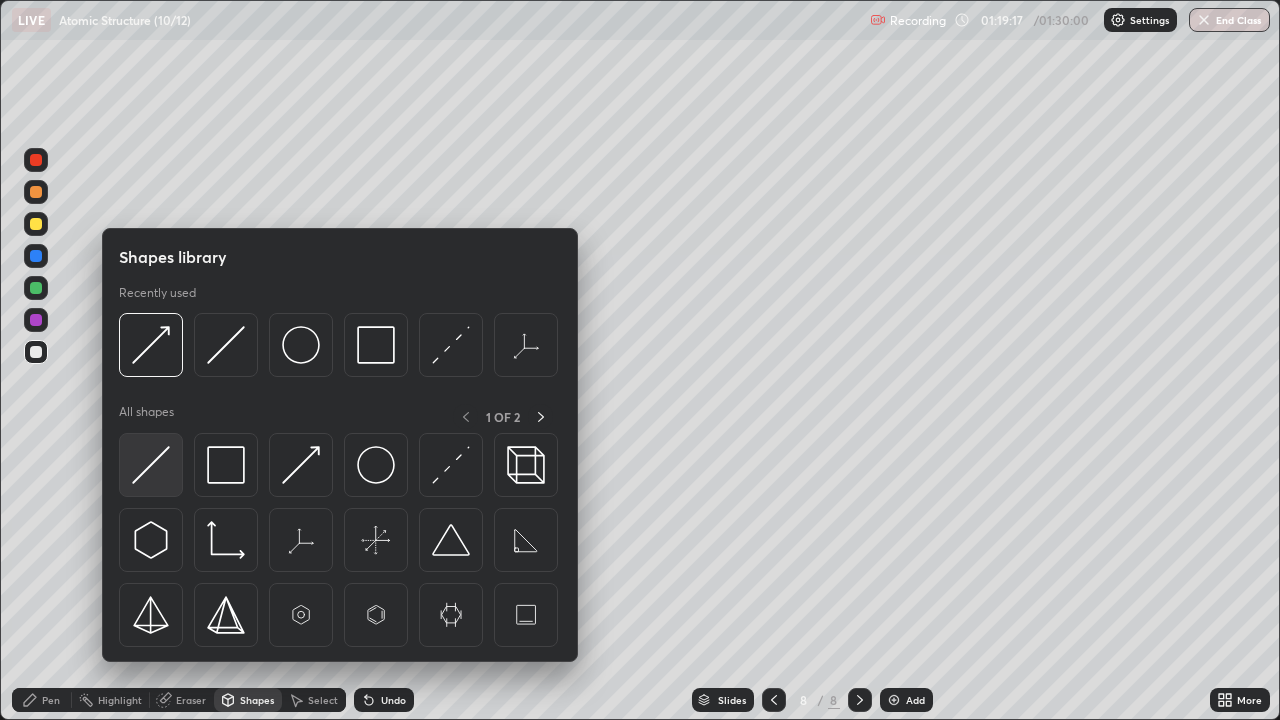 click at bounding box center [151, 465] 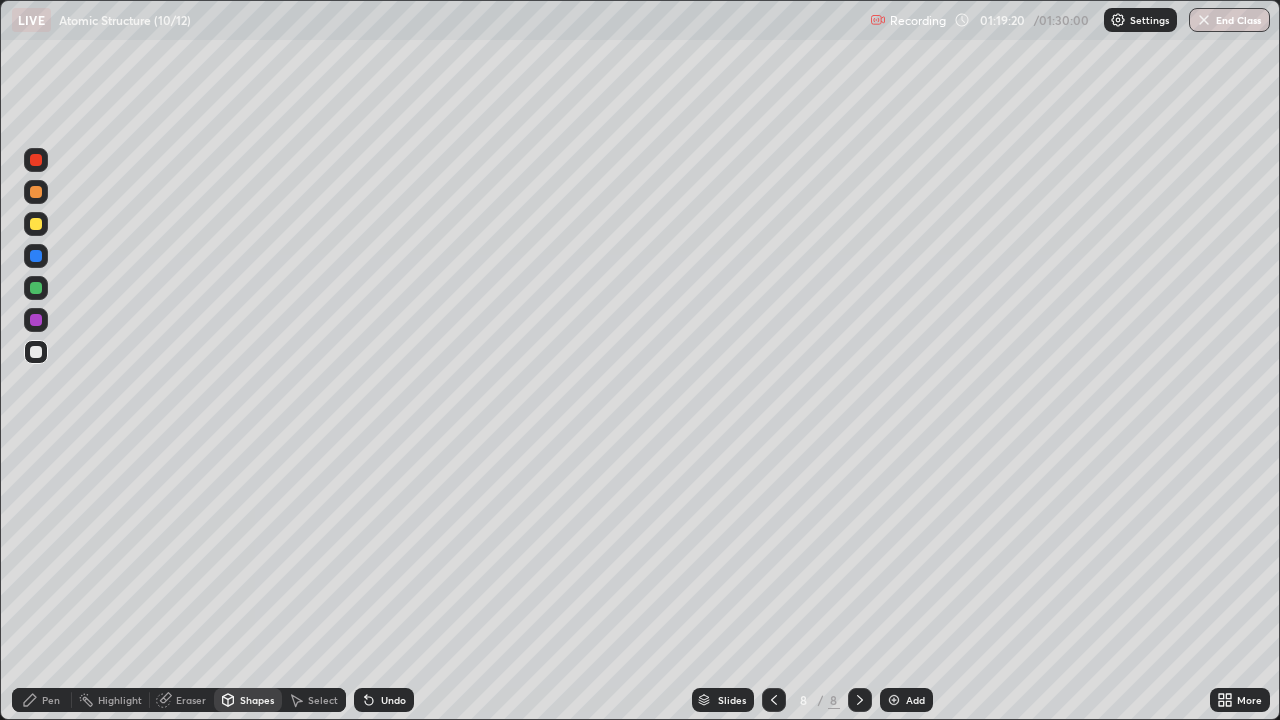 click on "Pen" at bounding box center [51, 700] 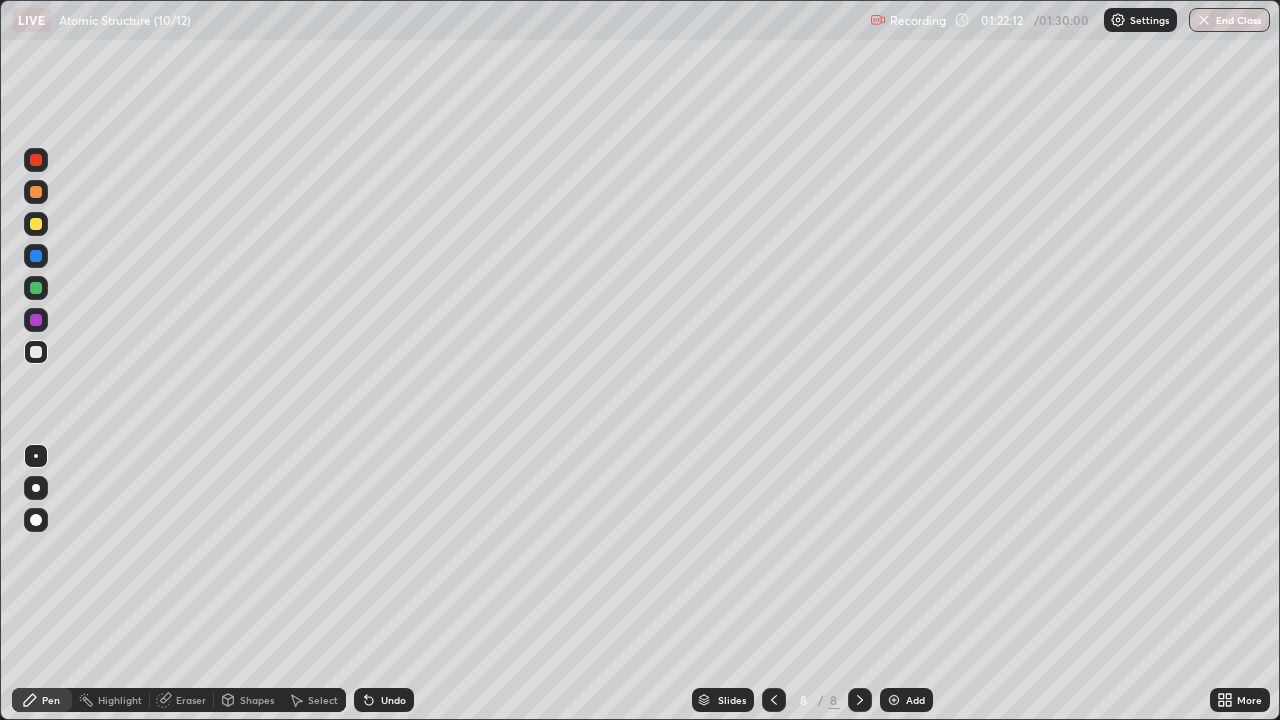 click on "Shapes" at bounding box center (257, 700) 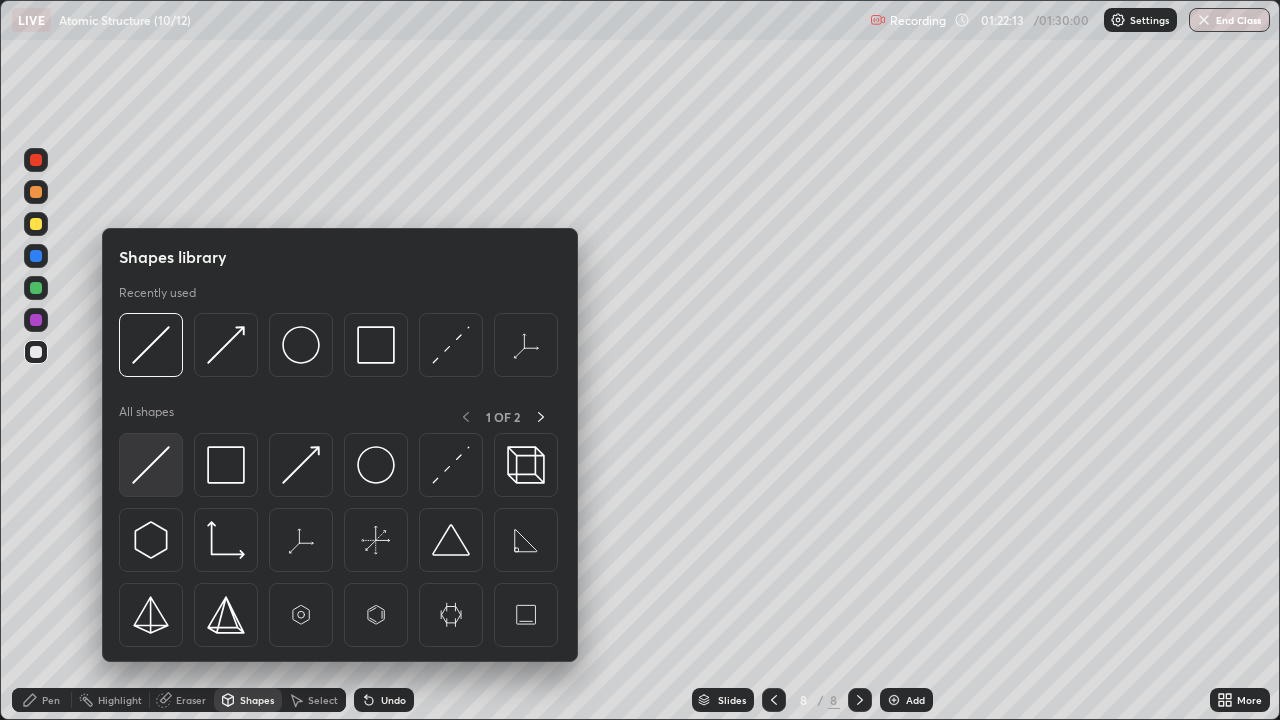 click at bounding box center [151, 465] 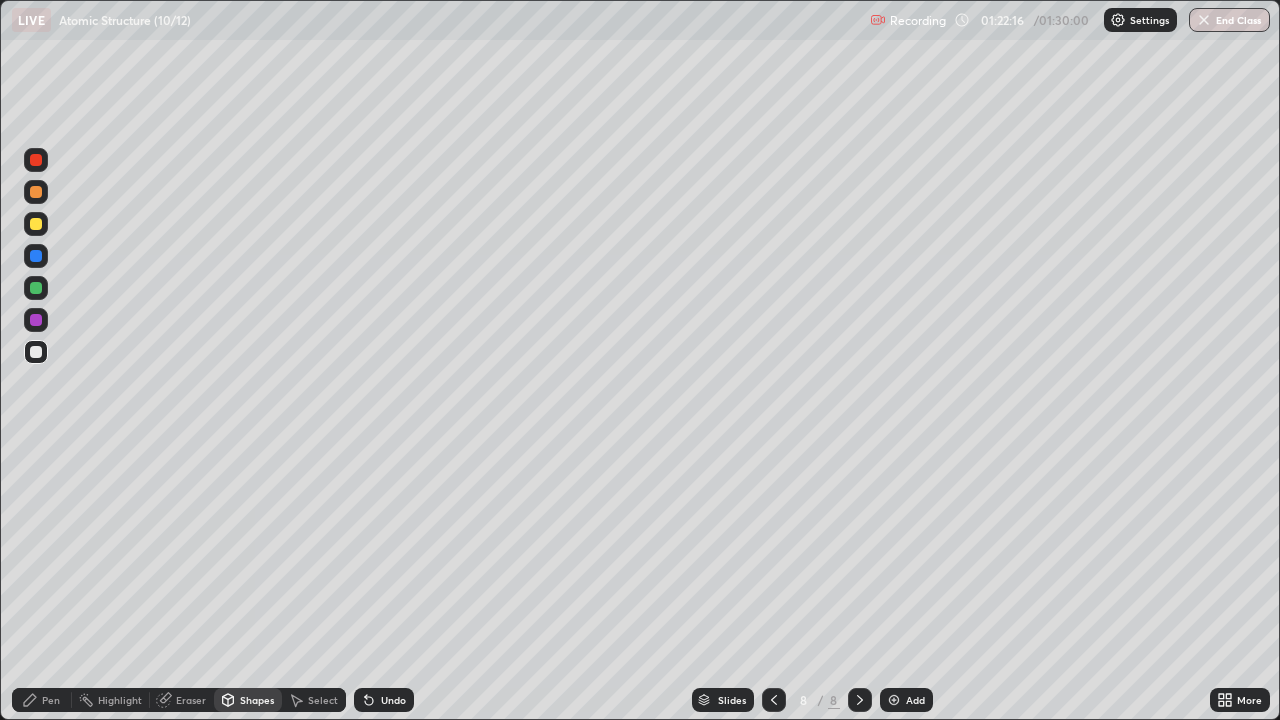 click on "Pen" at bounding box center [51, 700] 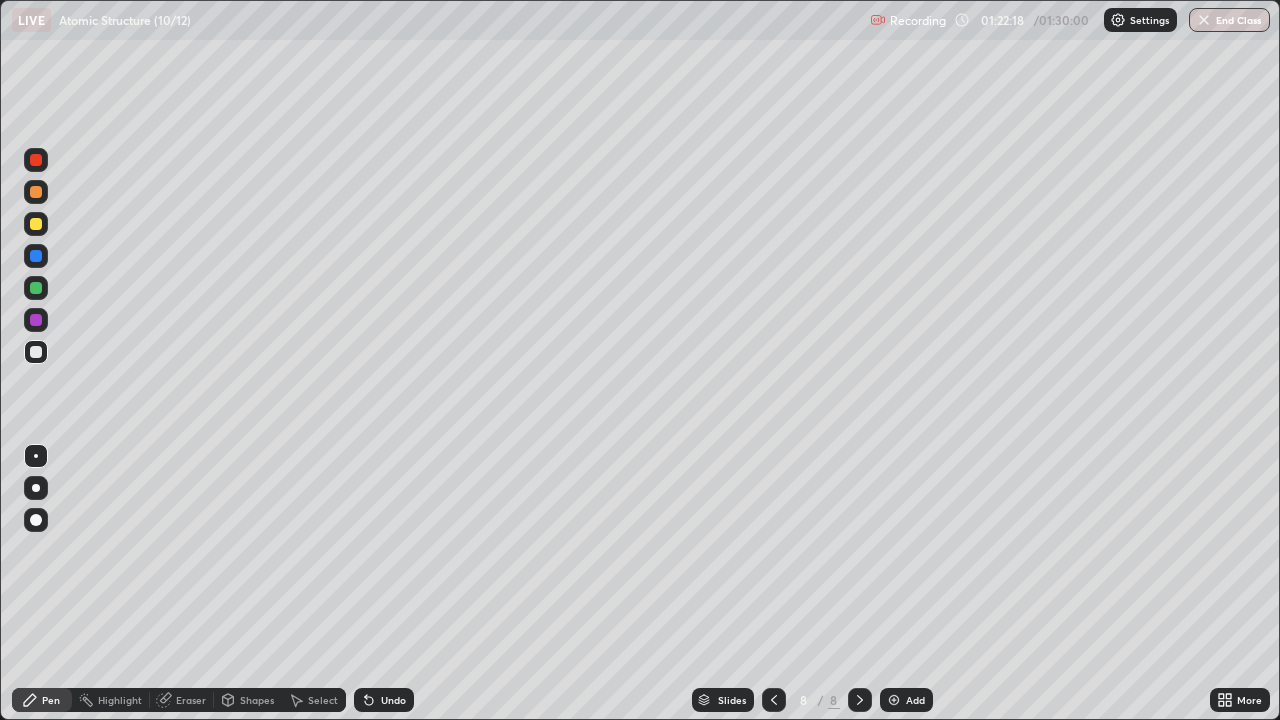 click on "Shapes" at bounding box center (248, 700) 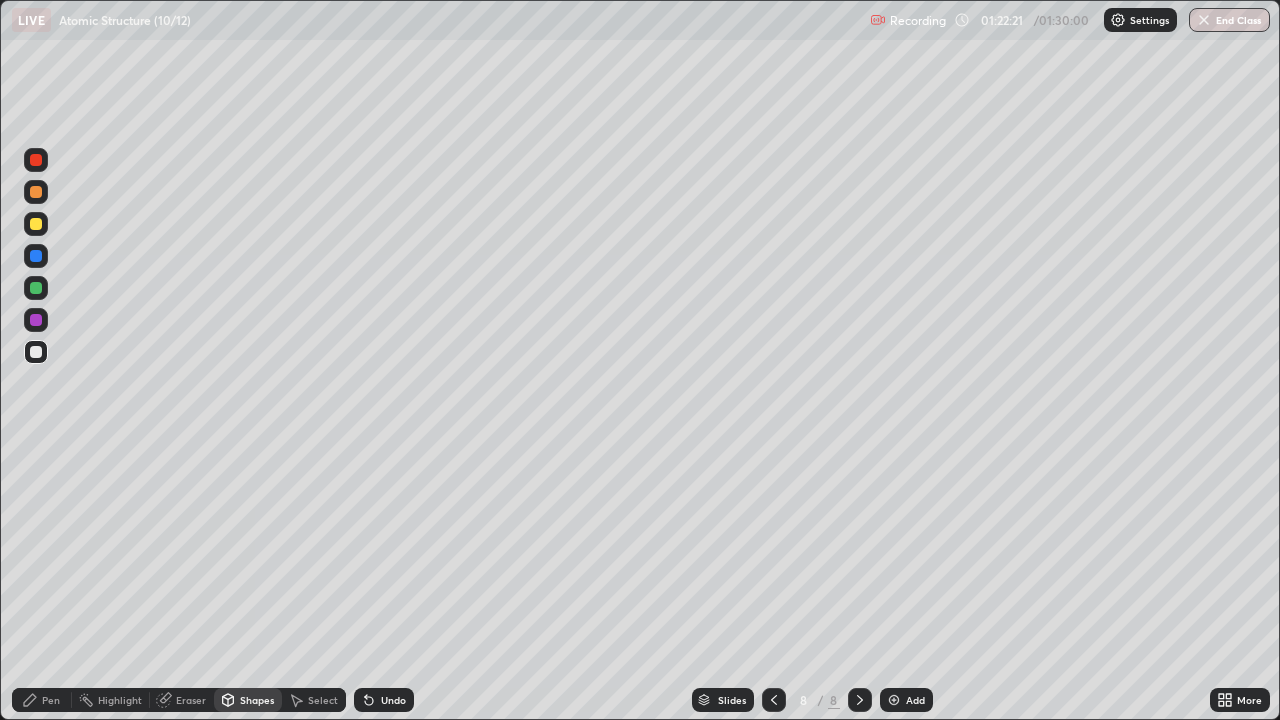 click on "Pen" at bounding box center [51, 700] 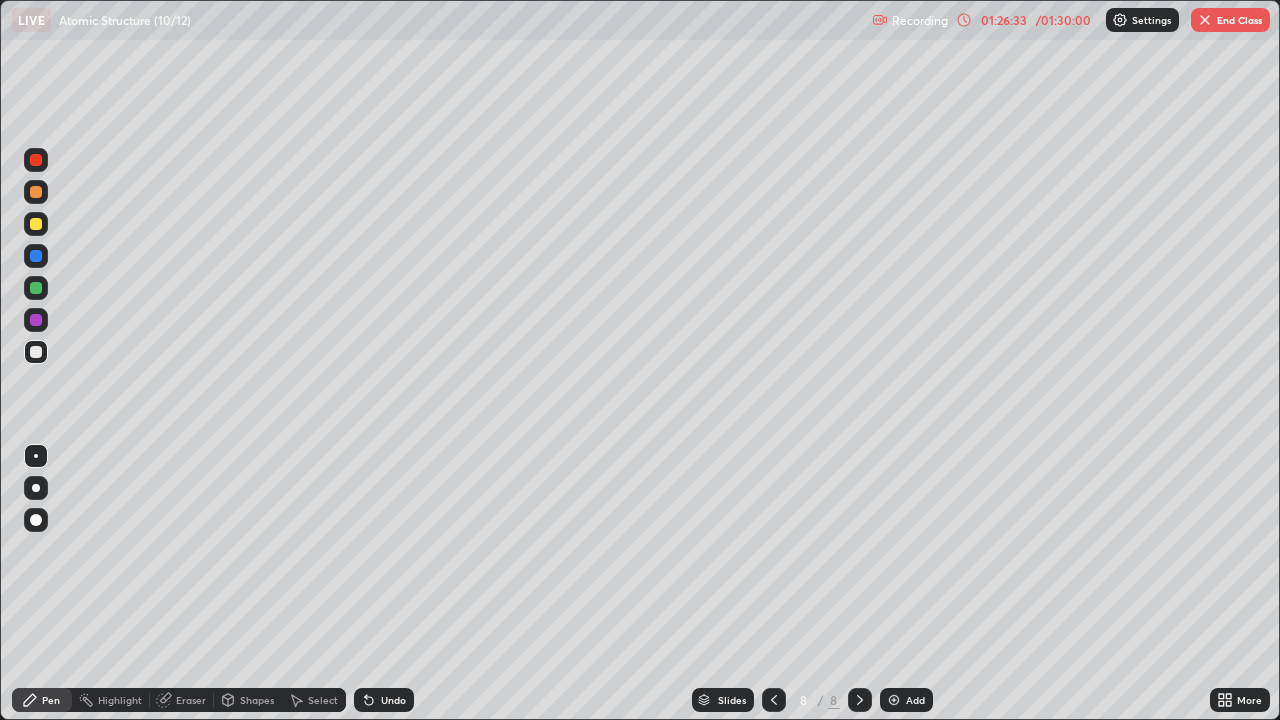 click at bounding box center (774, 700) 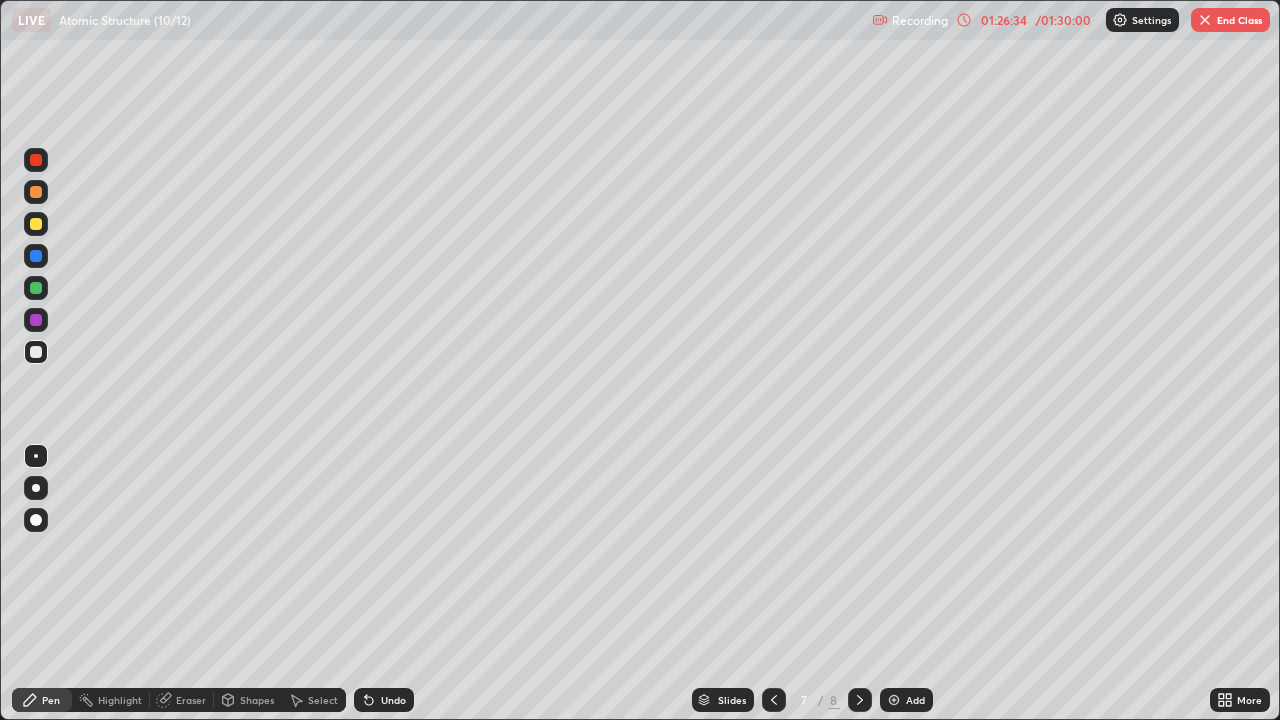 click 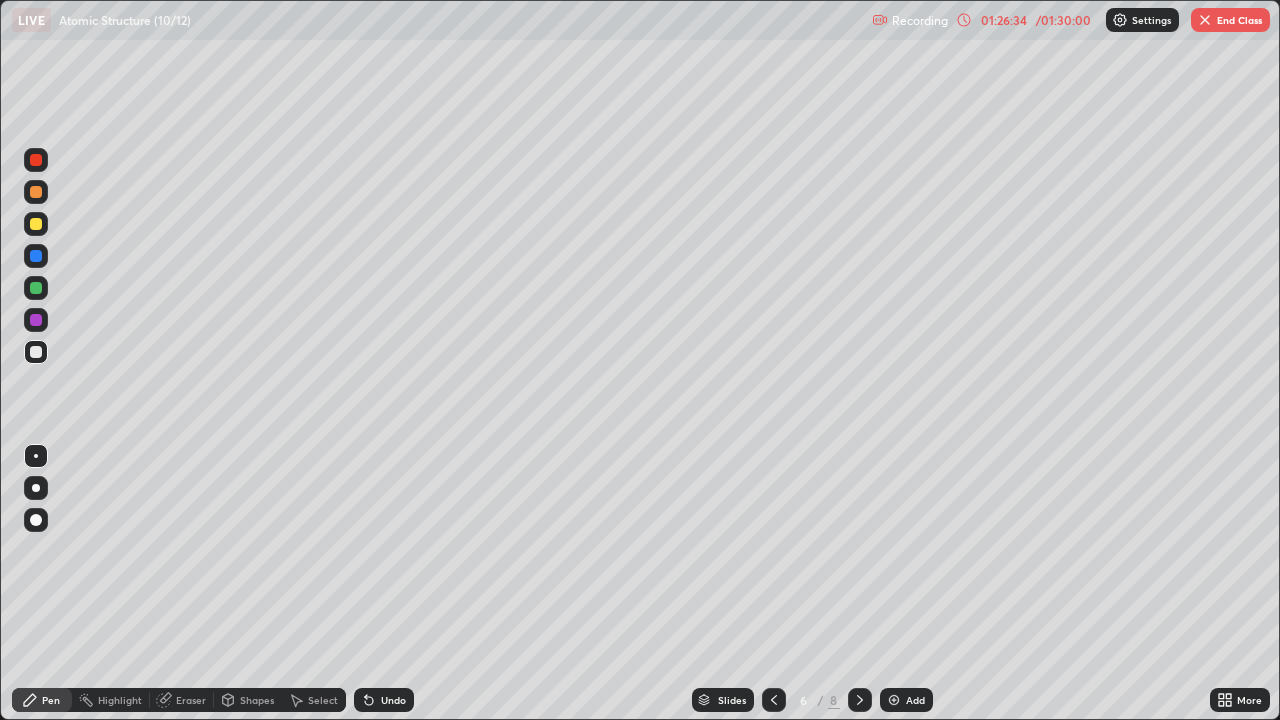 click 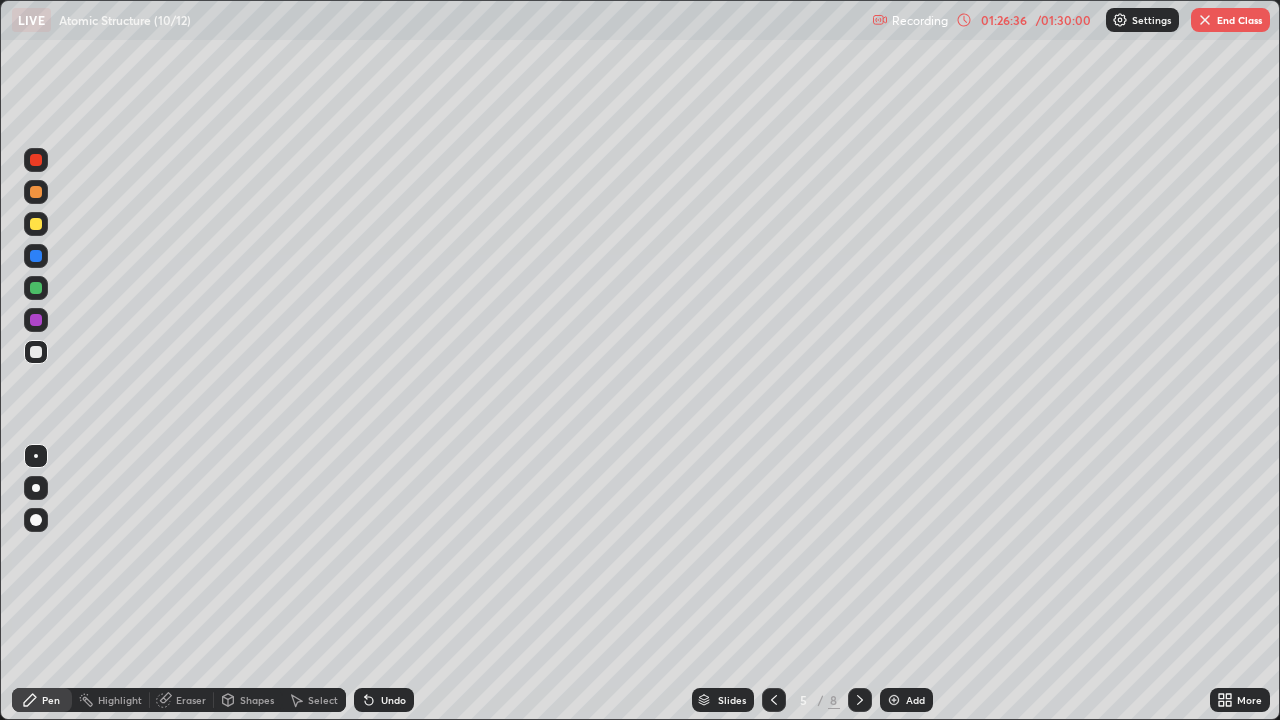 click at bounding box center (774, 700) 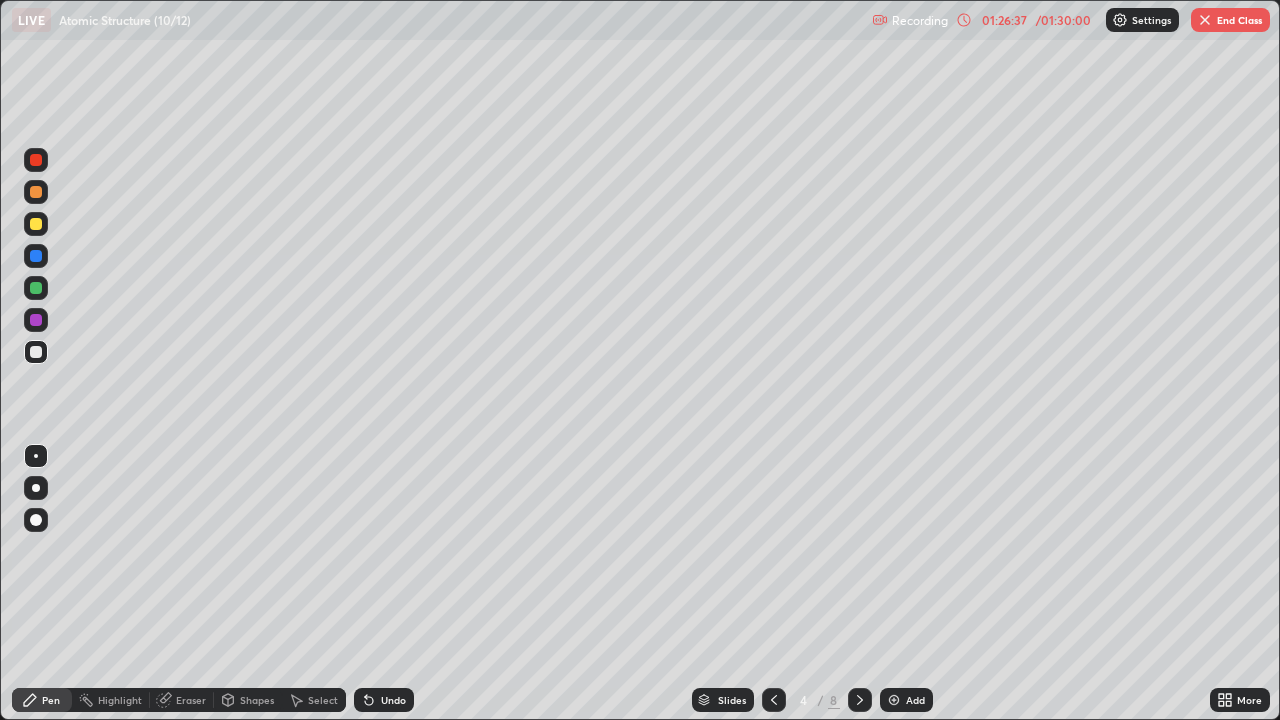 click 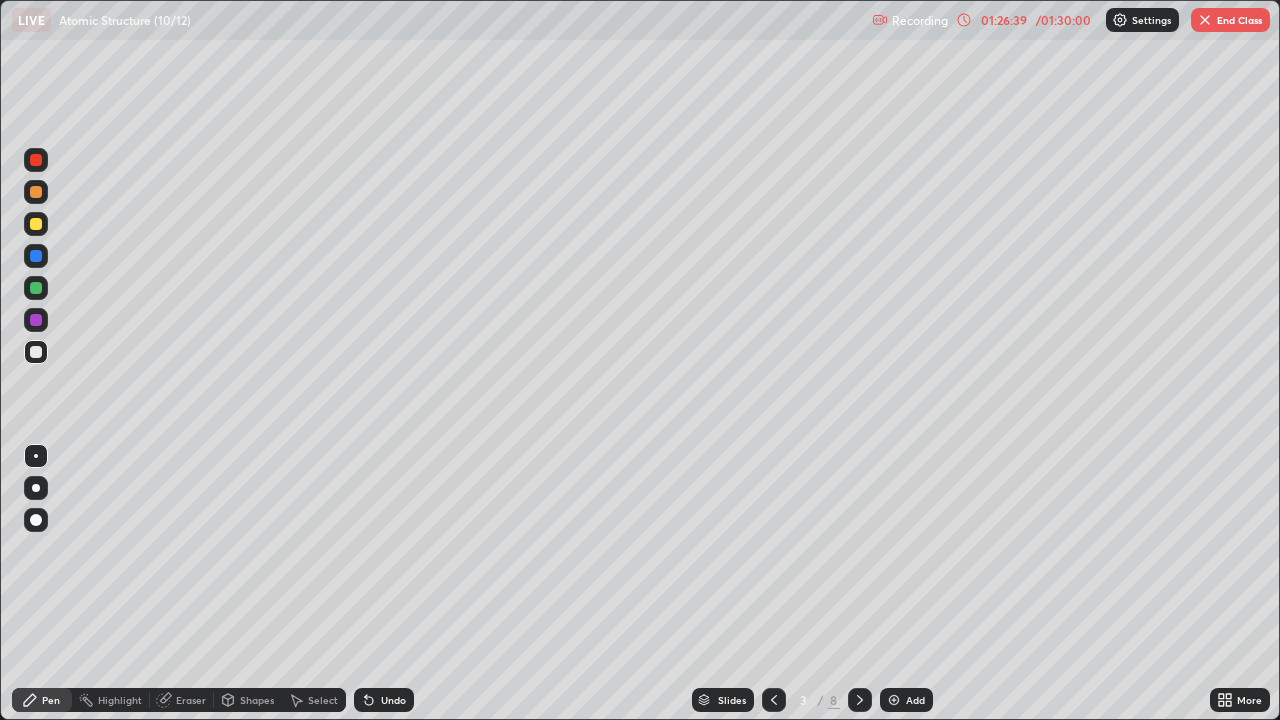 click 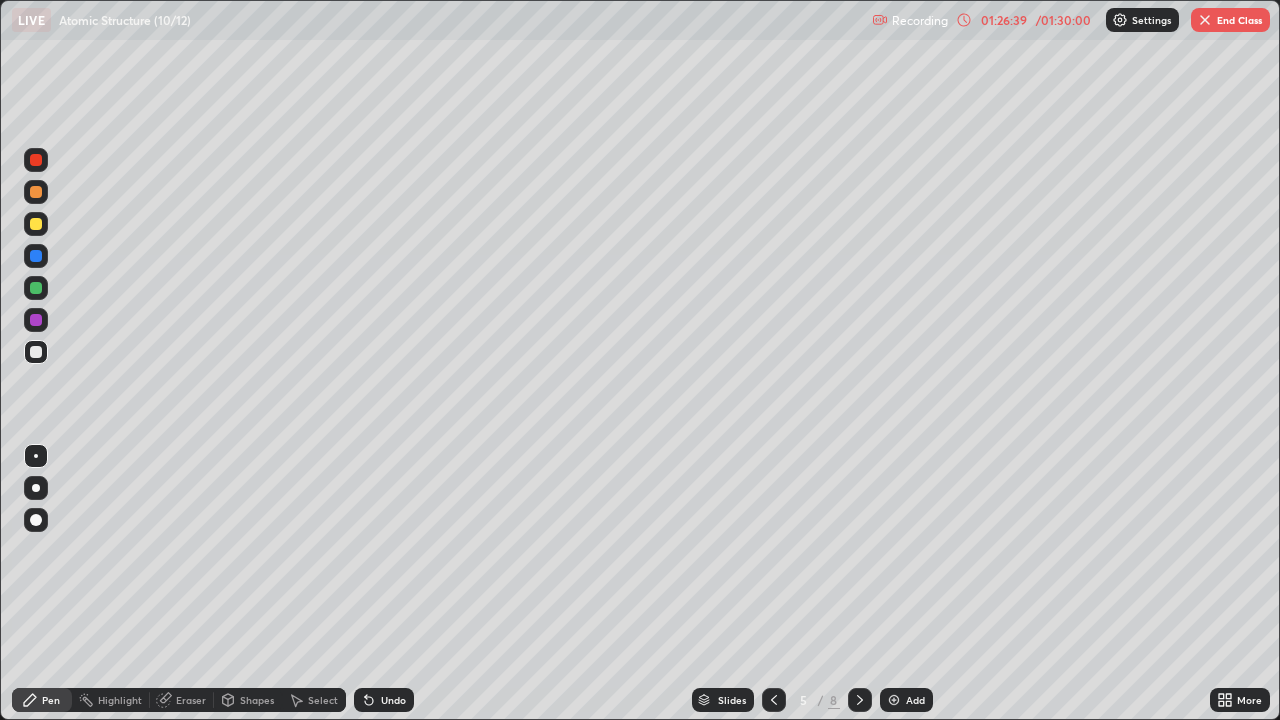 click 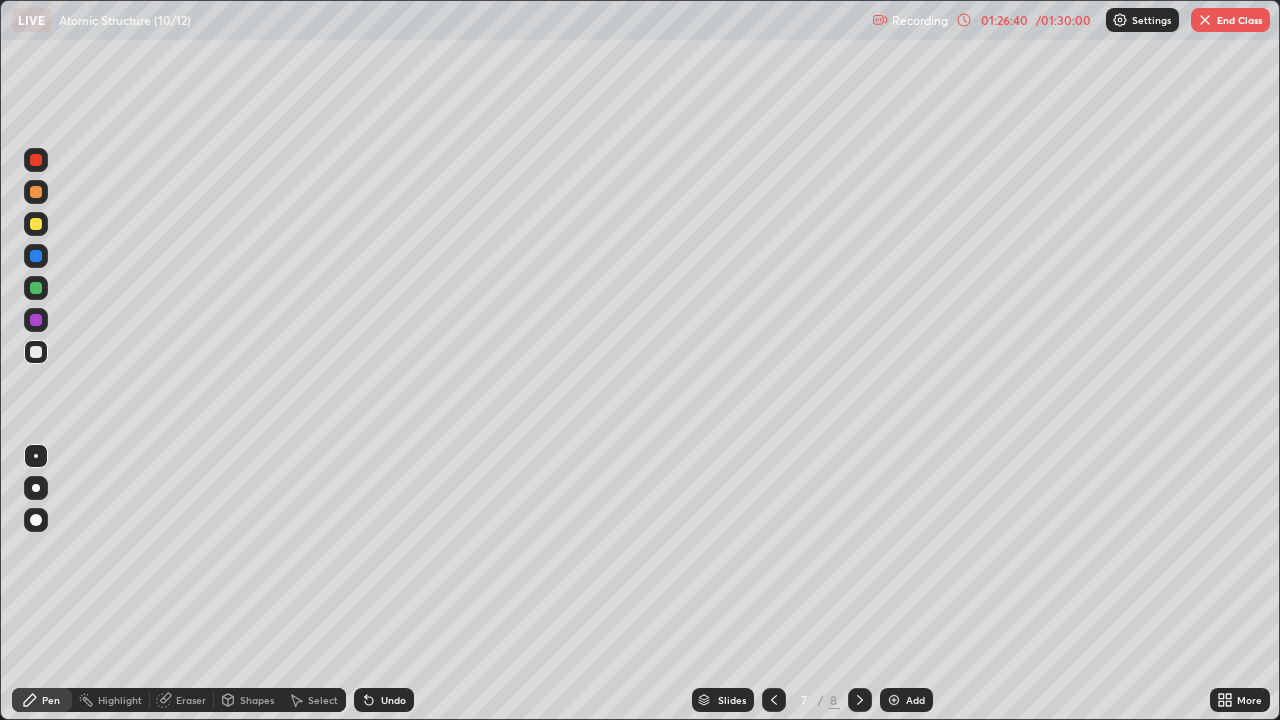 click 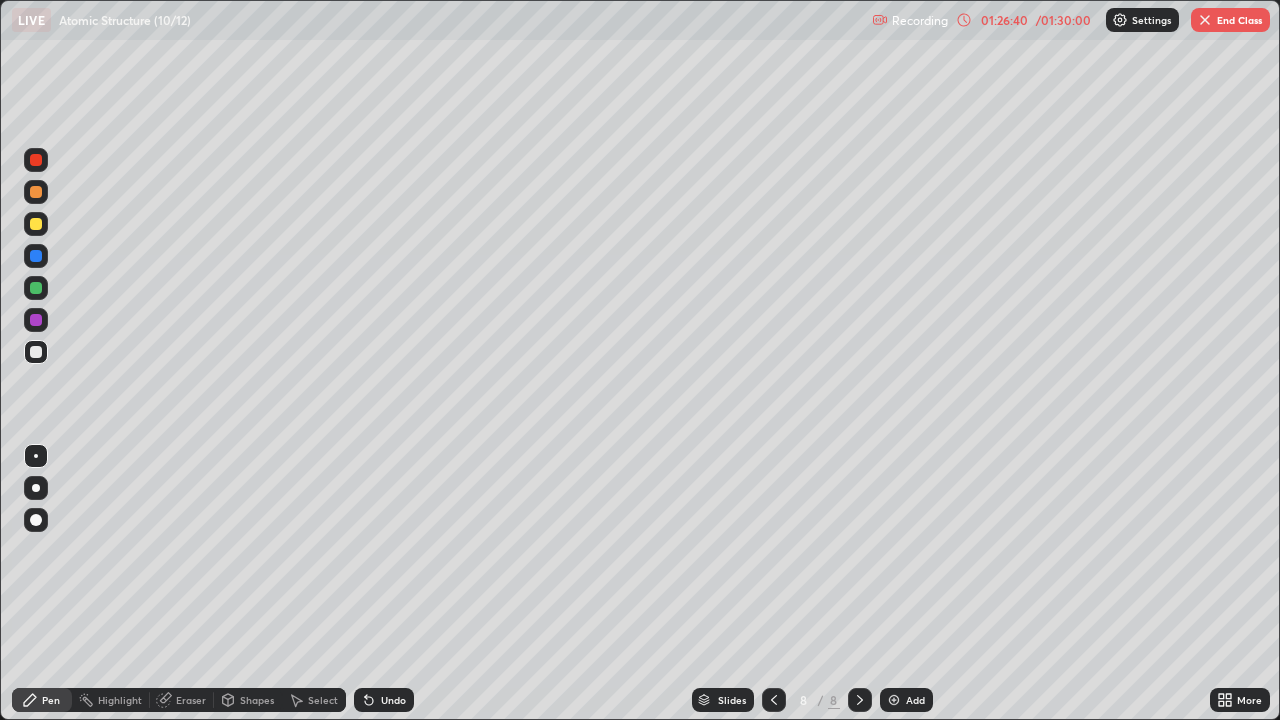 click 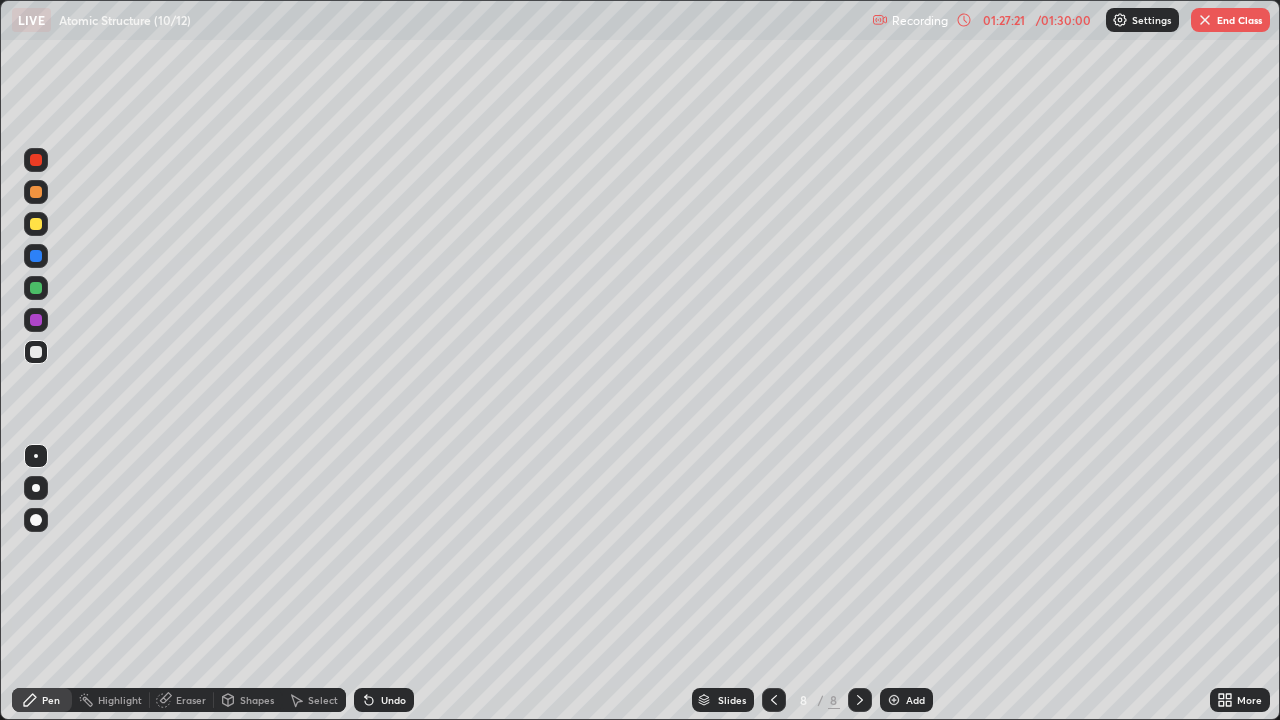 click at bounding box center (1205, 20) 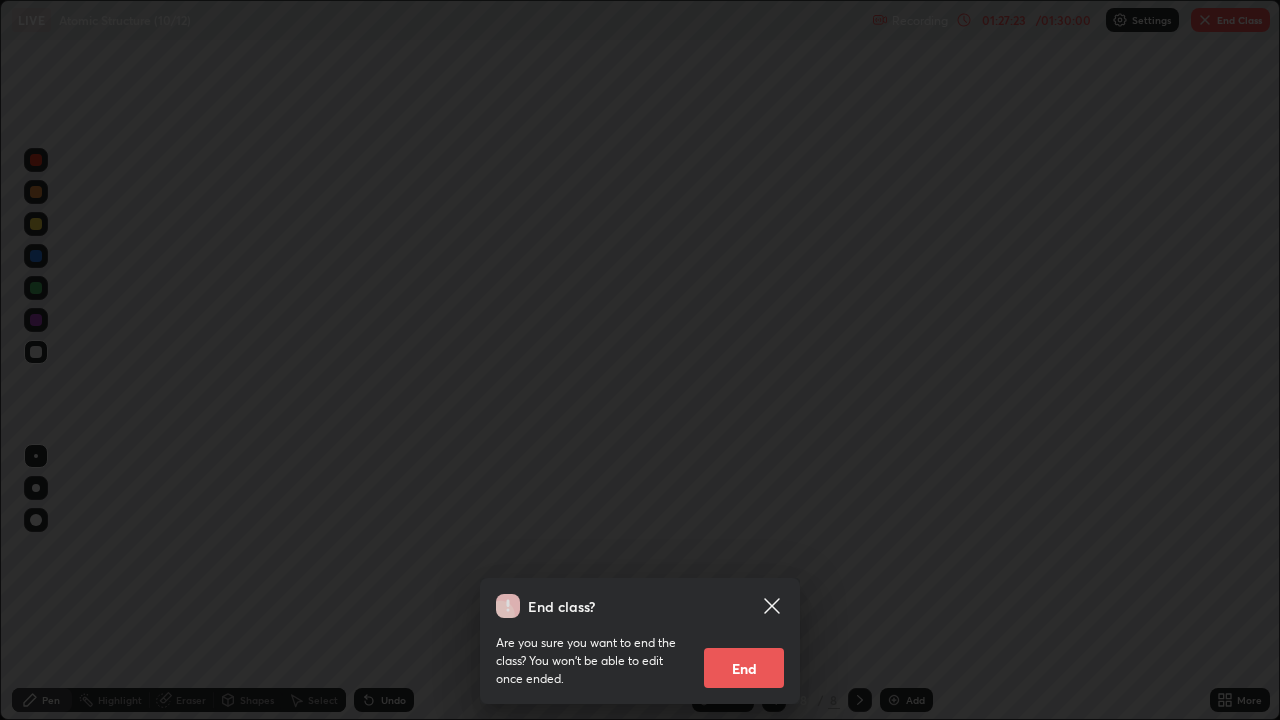 click on "End" at bounding box center (744, 668) 